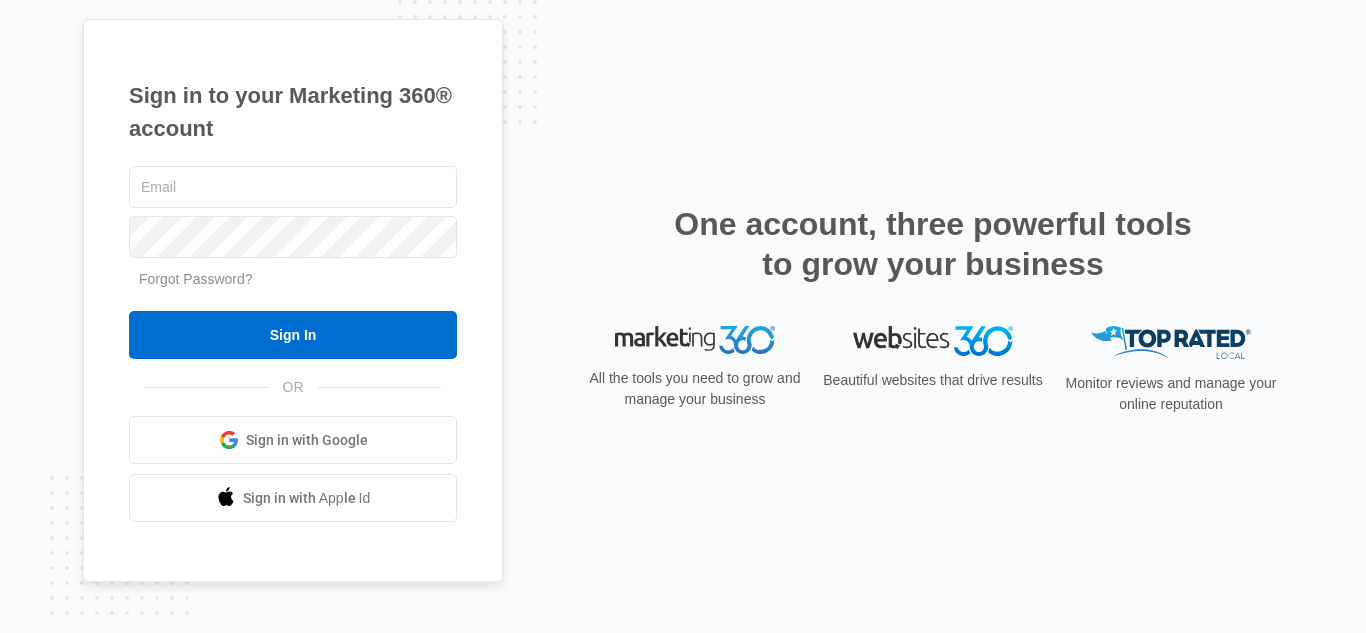 scroll, scrollTop: 0, scrollLeft: 0, axis: both 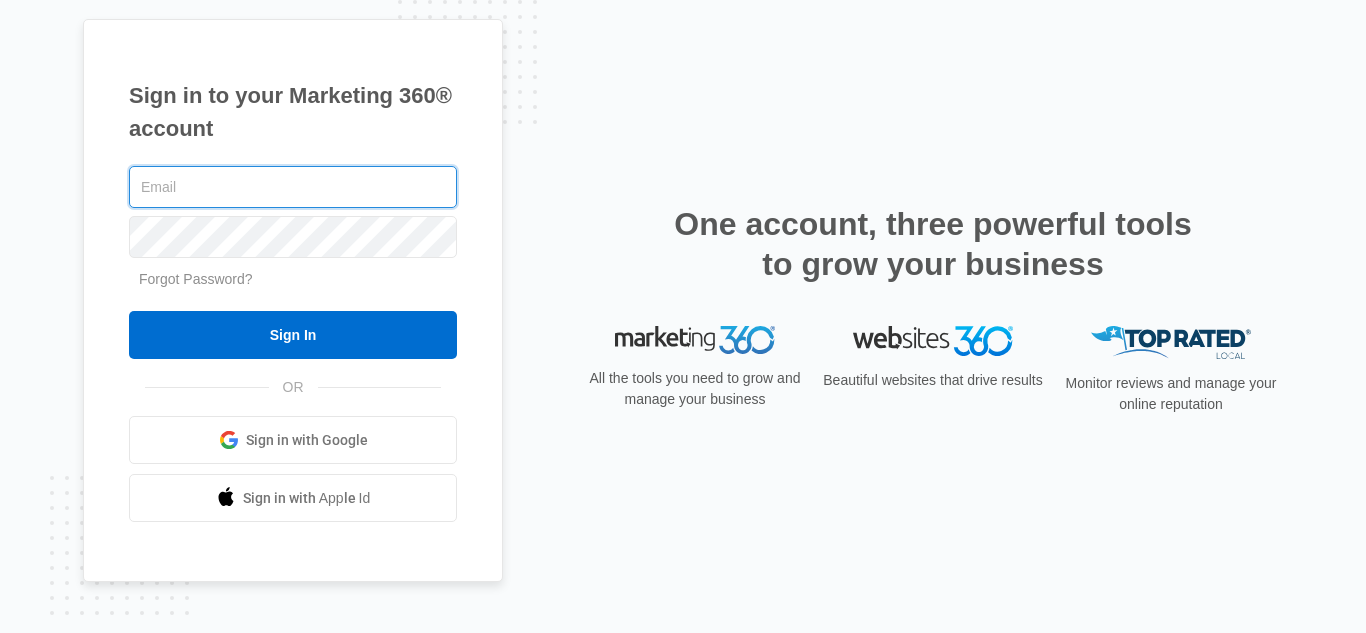 type on "[USERNAME]@example.com" 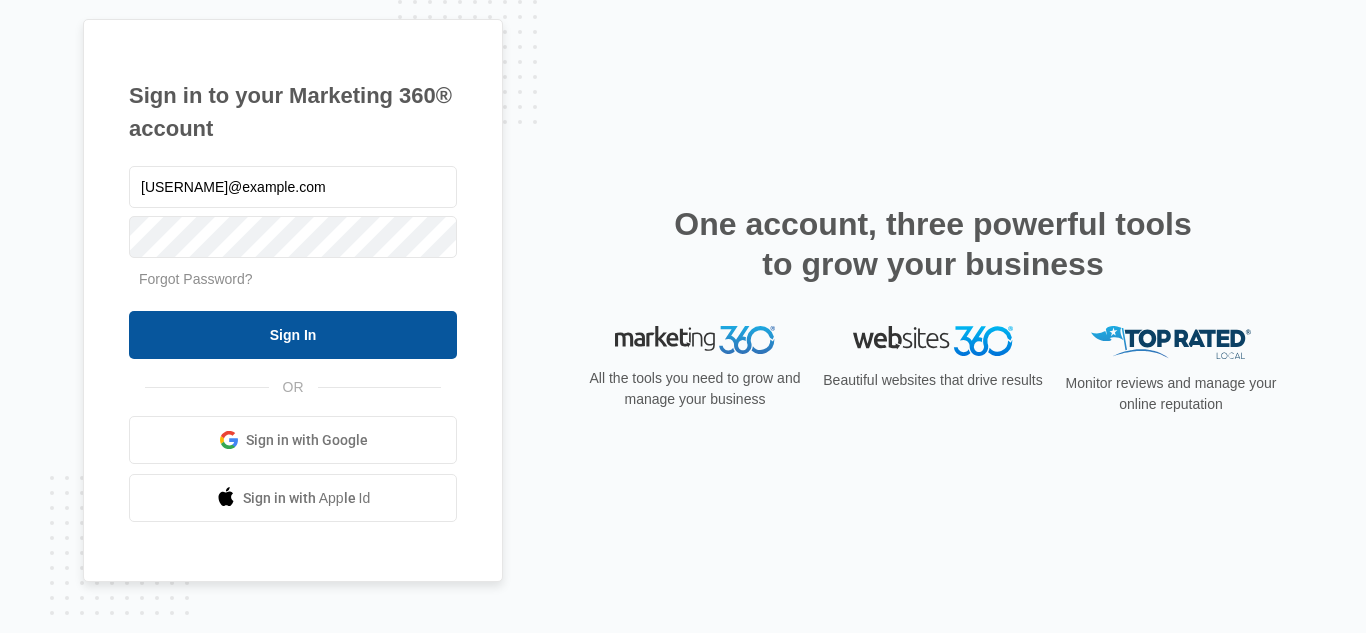 click on "Sign In" at bounding box center (293, 335) 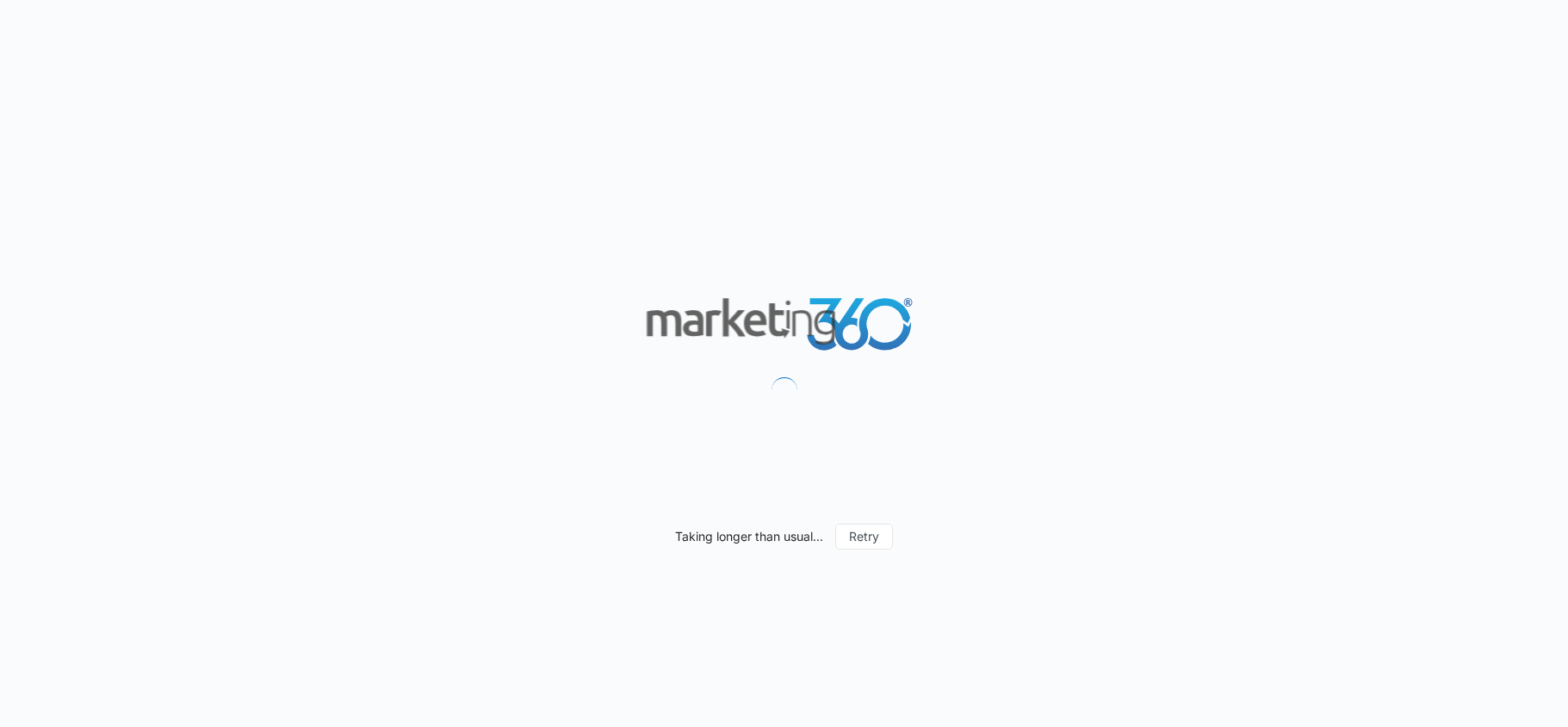 scroll, scrollTop: 0, scrollLeft: 0, axis: both 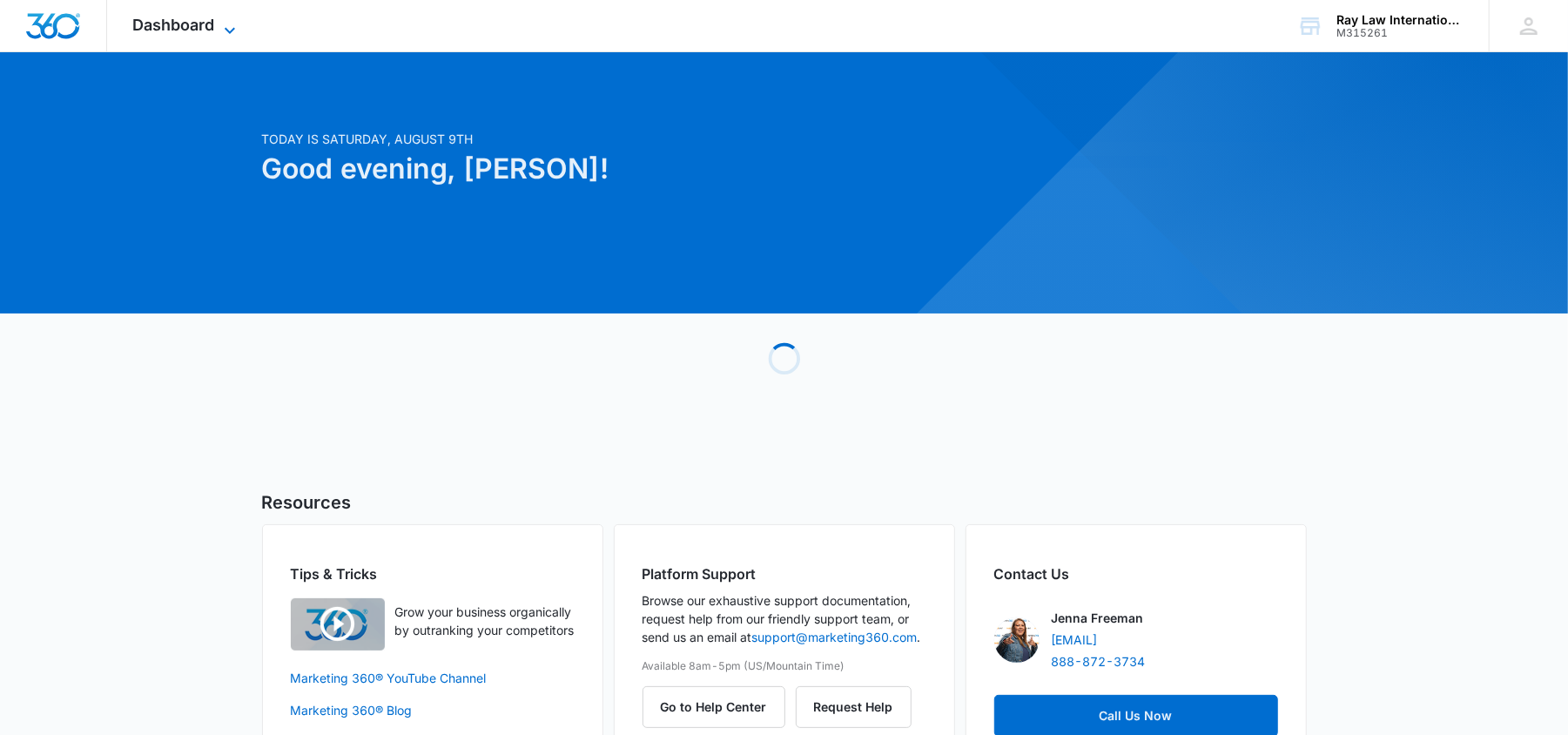 click 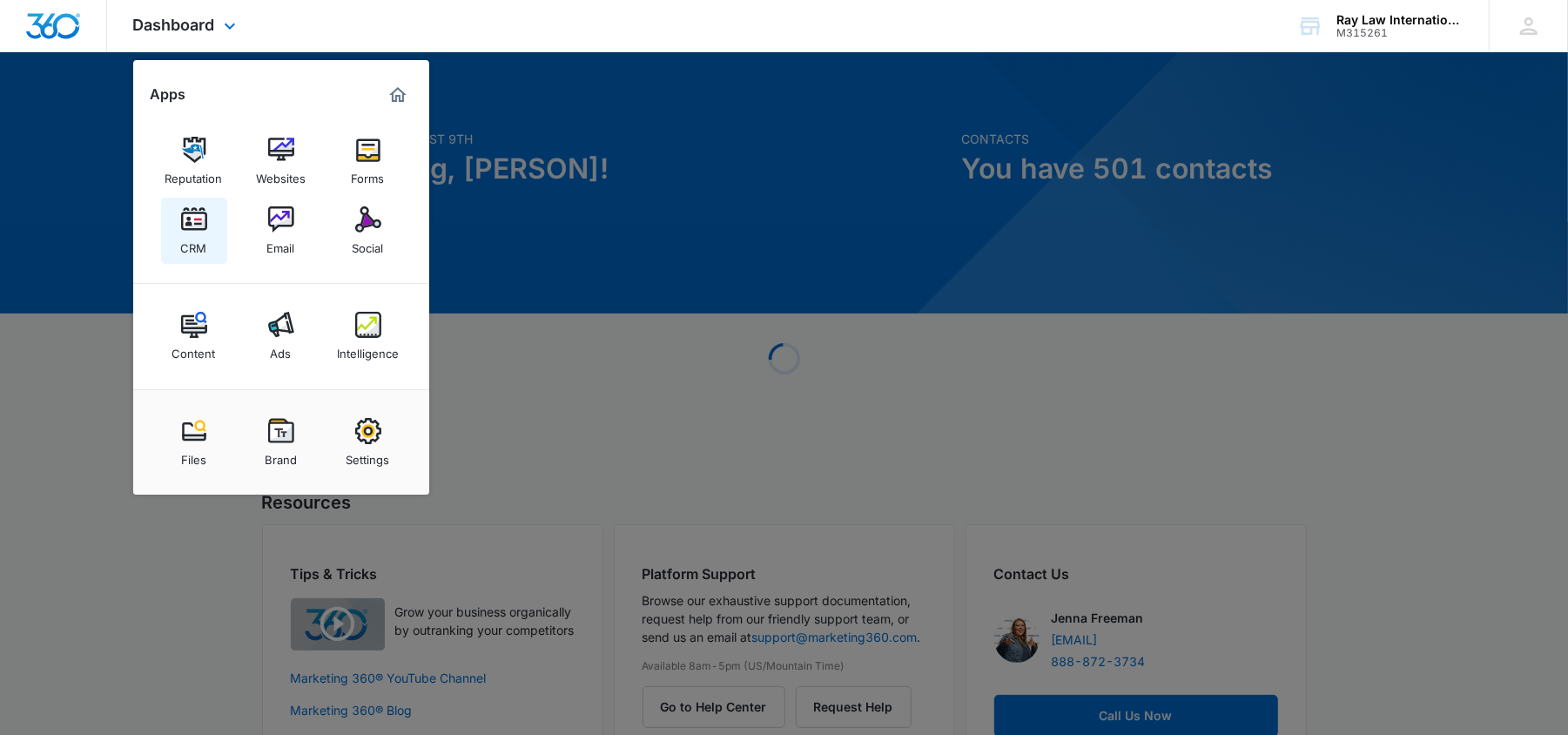click on "CRM" at bounding box center (194, 244) 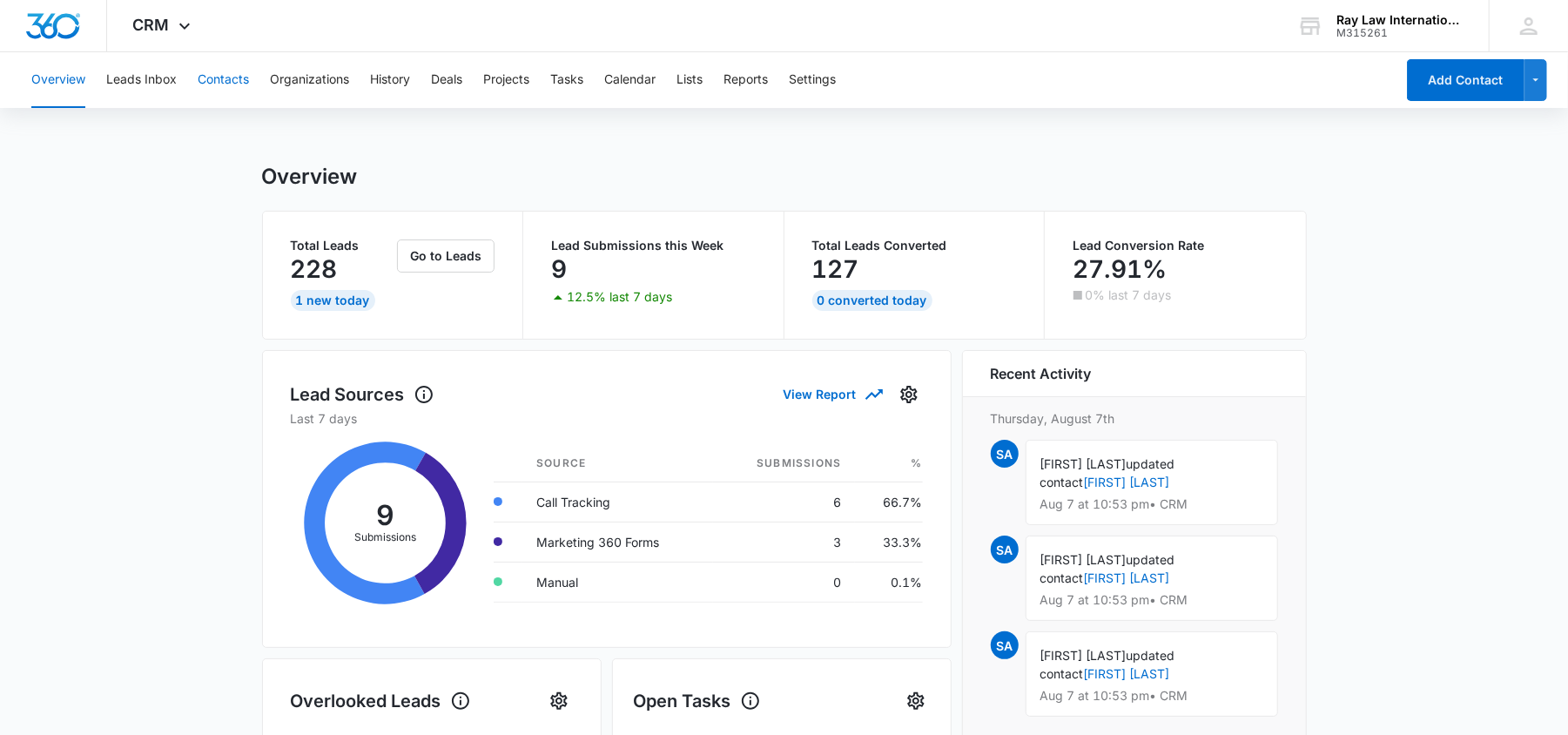 click on "Contacts" at bounding box center (223, 80) 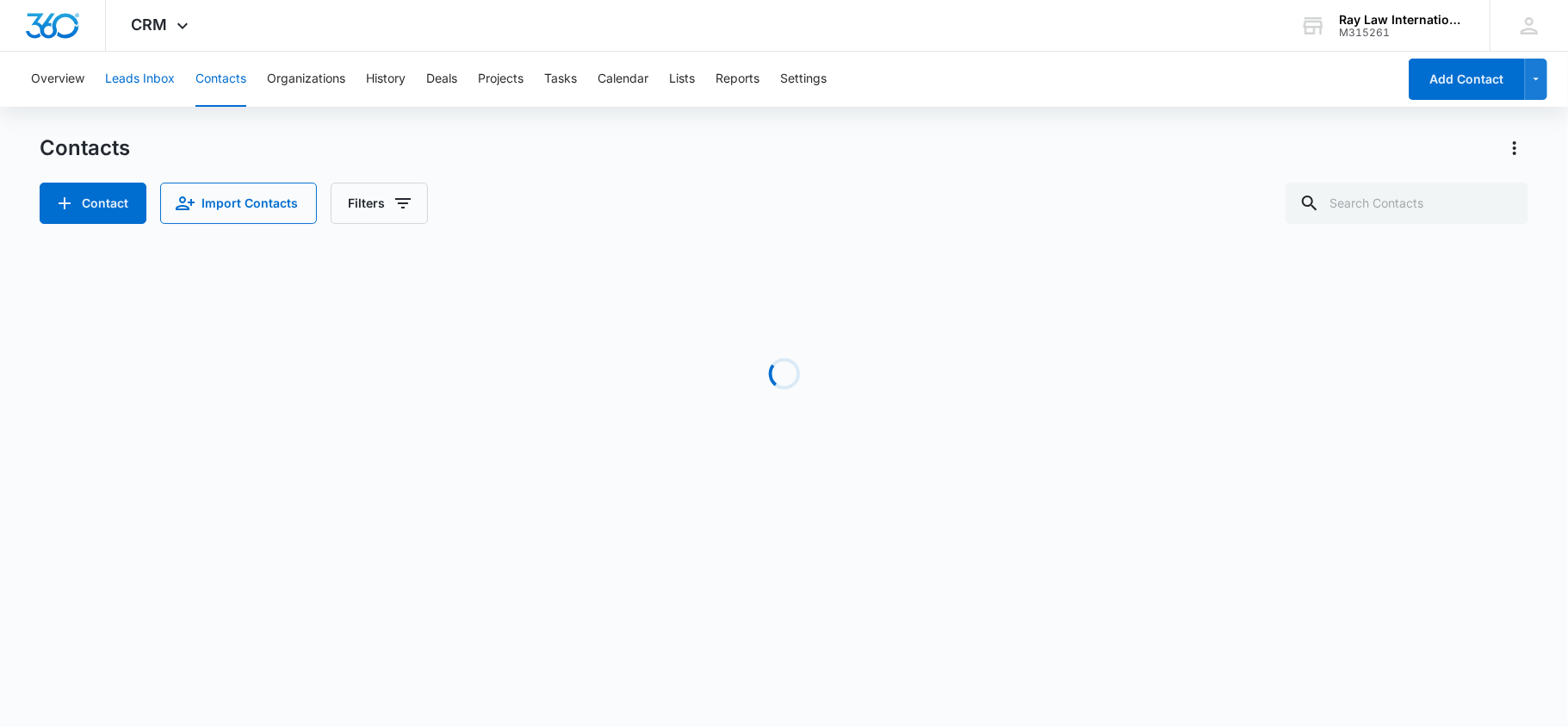 click on "Leads Inbox" at bounding box center (139, 79) 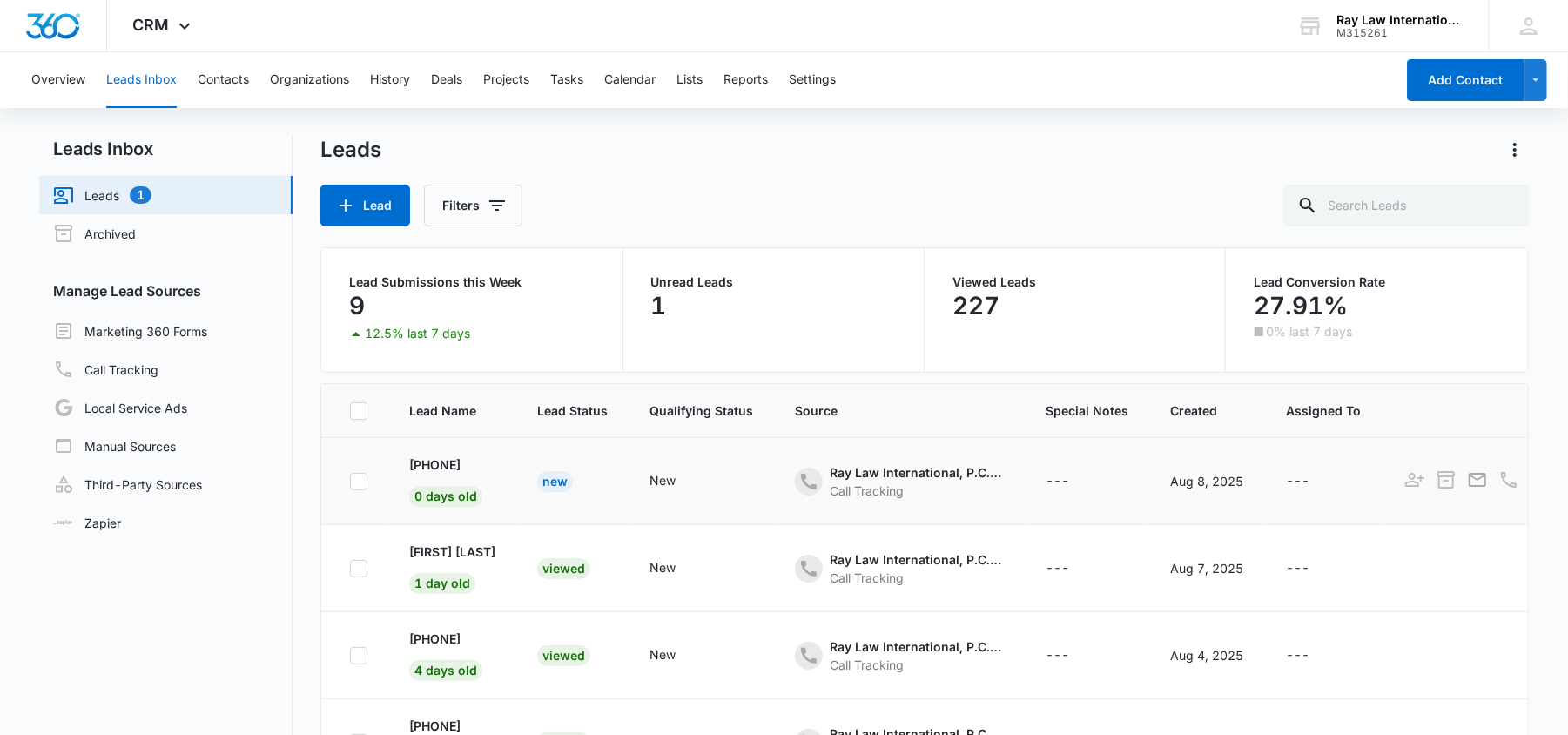 click on "New" at bounding box center [555, 482] 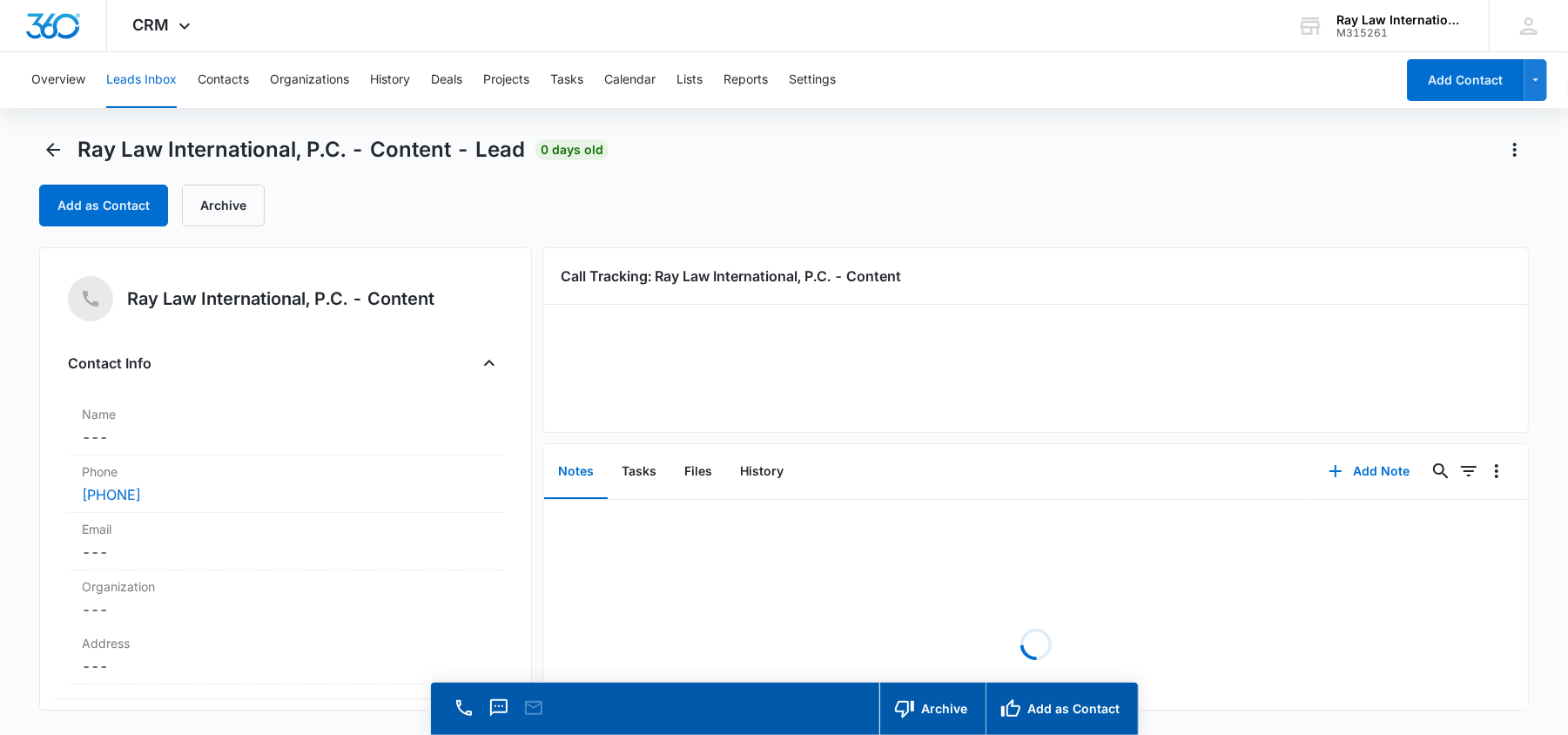 drag, startPoint x: 230, startPoint y: 496, endPoint x: 5, endPoint y: 503, distance: 225.109 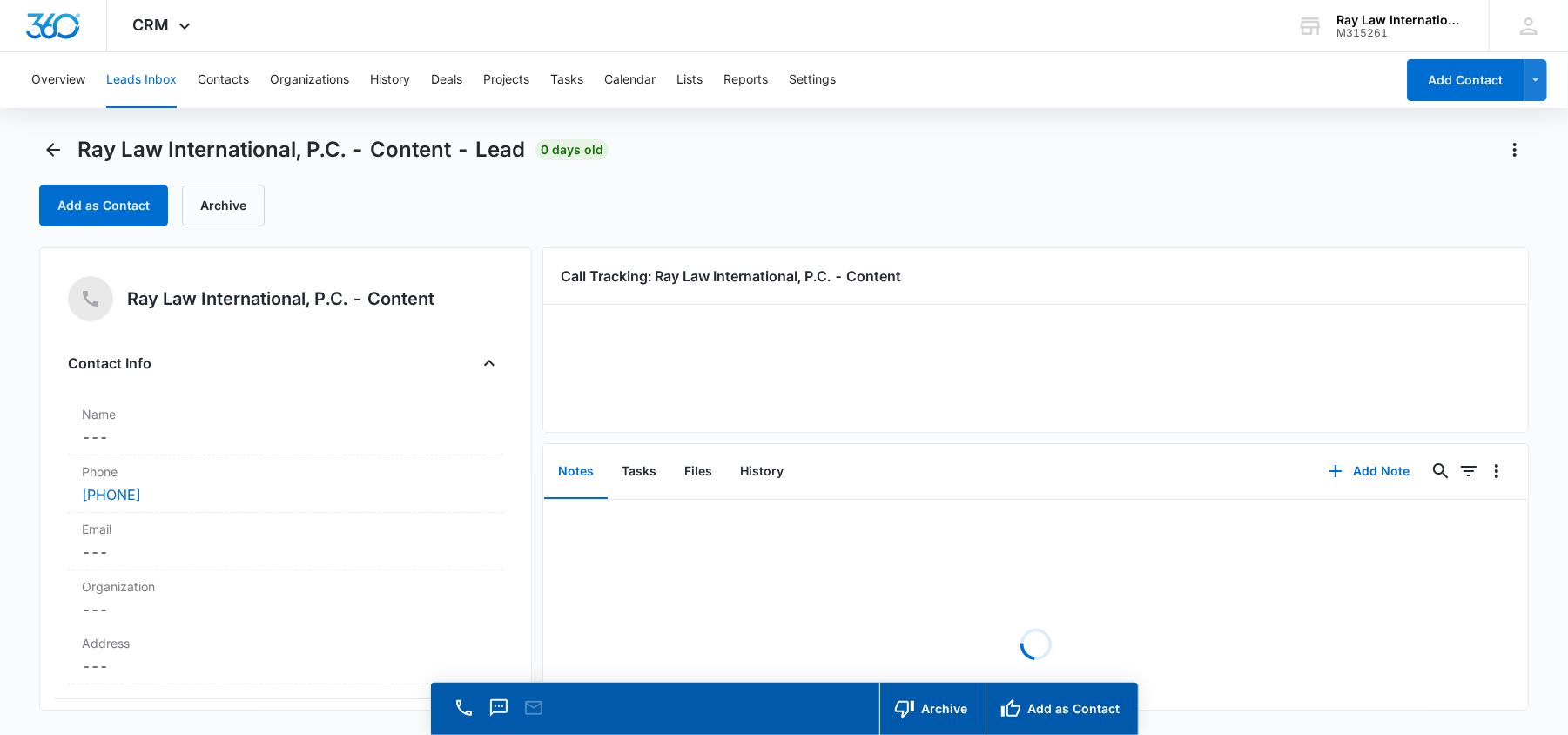click on "Ray Law International, P.C. - CRM Lead - Marketing 360®
171 Days
Did not convert
162 Days
[FIRST] [LAST]
Ray Law International, P.C. - CRM Contacts - Marketing 360®
[PHONE]
Ray Law International, P.C. - Content
[PHONE]
[FIRST] [LAST]
Consultation scheduled
[FIRST] [LAST]
Ray Law International, P.C. - Content - Lead
Junk / Spam
[LAST]
Aug 9, 2025 at 12:30am
[PHONE]
Already a client
[FIRST] [LAST]
[PHONE]
[PHONE]
172 Days
6722562141
Not qualified
Aug 7 at 10:53 pm
Ray Law International, P.C. - Other
Call Tracking: Ray Law International, P.C. - Content
[PHONE]
Don't provide the service
Good evening, [PERSON]!
[PHONE]
Referred out
option Pending, selected.
[PHONE]
[PHONE]
[FIRST] [LAST]
[FIRST] [LAST]
[PHONE]
[EMAIL]
Phone Cancel Save Changes [PHONE]
See all 228
[FIRST]
[FIRST] [LAST]
option Good, selected.
1942732684
Today is Saturday, August 9th
Aug 8, 2025 at 12:30pm
Unanswered
Qualified
Ray Law International, P.C. - CRM Lead - Marketing 360®
[PHONE]
[FIRST] [LAST]
[EMAIL]
Ray Law International, P.C. - Content - Lead 0 days old Add as Contact Archive Ray Law International, P.C. - Content Contact Info Name Cancel Save Changes --- Phone Cancel Save Changes [PHONE] Email Cancel Save Changes --- Organization Cancel Save Changes --- Address Cancel Save Changes --- Details Qualifying Status Cancel Save Changes New Lead Source Ray Law International, P.C. - Content Lead Status New Special Notes Cancel Save Changes --- Contact Type Cancel Save Changes None Contact Status Cancel Save Changes None Assigned To Cancel Save Changes --- Tags Cancel Save Changes --- Next Contact Date Cancel Save Changes --- Color Tag Current Color: Cancel Save Changes ID 506 Created Aug 8, 2025 at 12:30pm Additional Contact Info Best Way To Contact Cancel Save Changes --- Other Phone Cancel Save Changes --- Quick Lead Details Notes Cancel Save Changes --- How can we help? Cancel Save Changes --- Which service are you interested in? Cancel Save Changes --- Are you a new client? Cancel Save Changes ---" at bounding box center (784, 460) 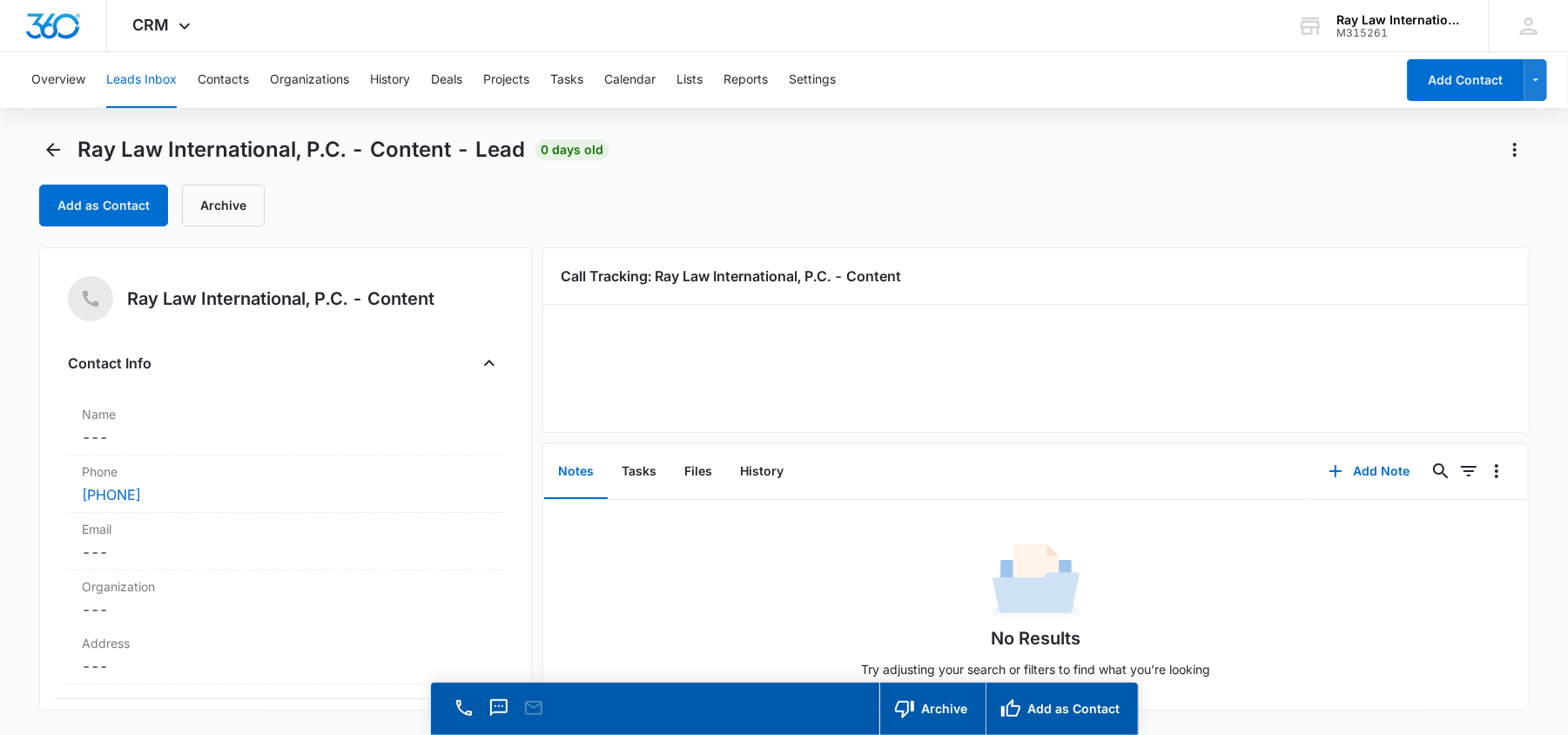 copy on "[PHONE]" 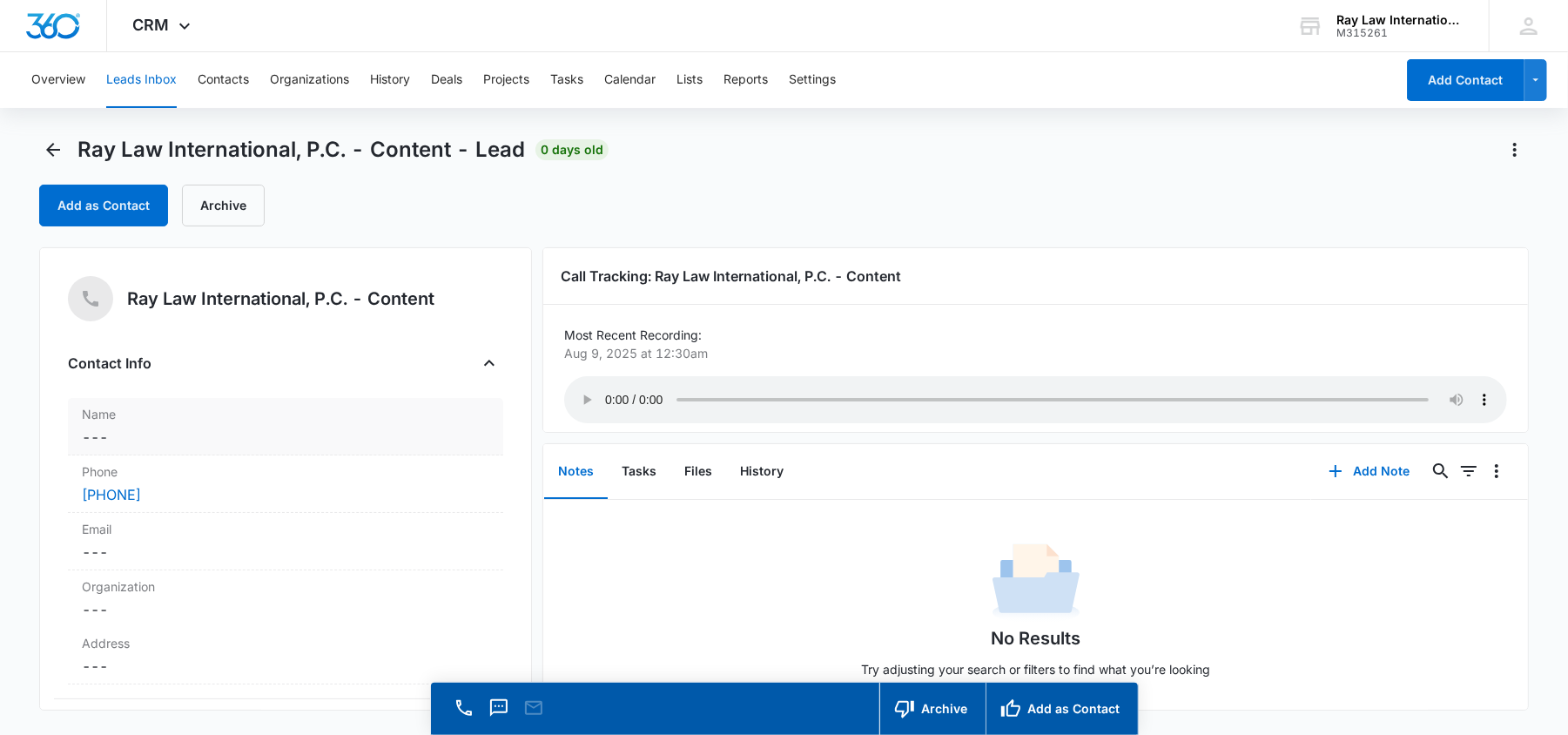 click on "Cancel Save Changes ---" at bounding box center (286, 437) 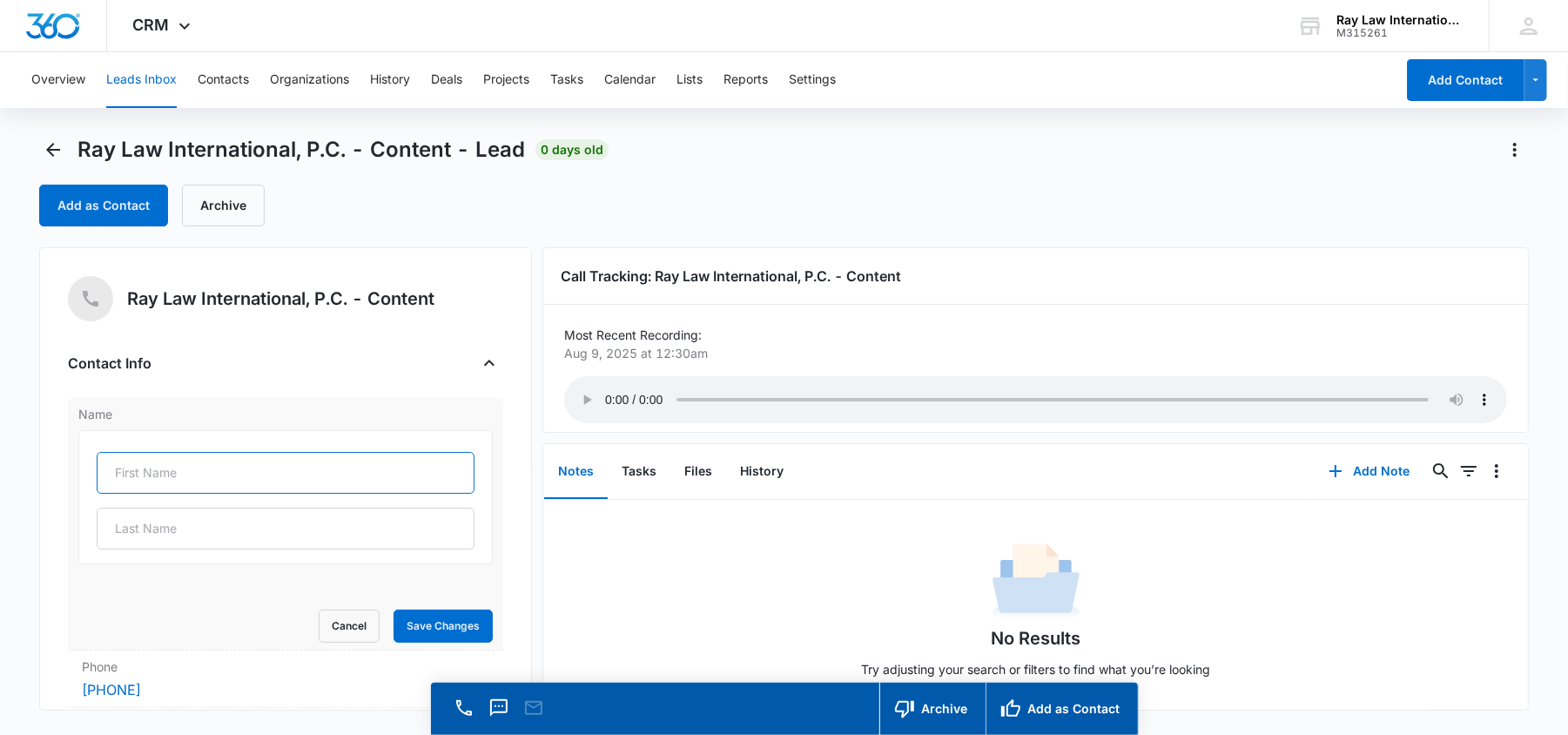 click at bounding box center [286, 473] 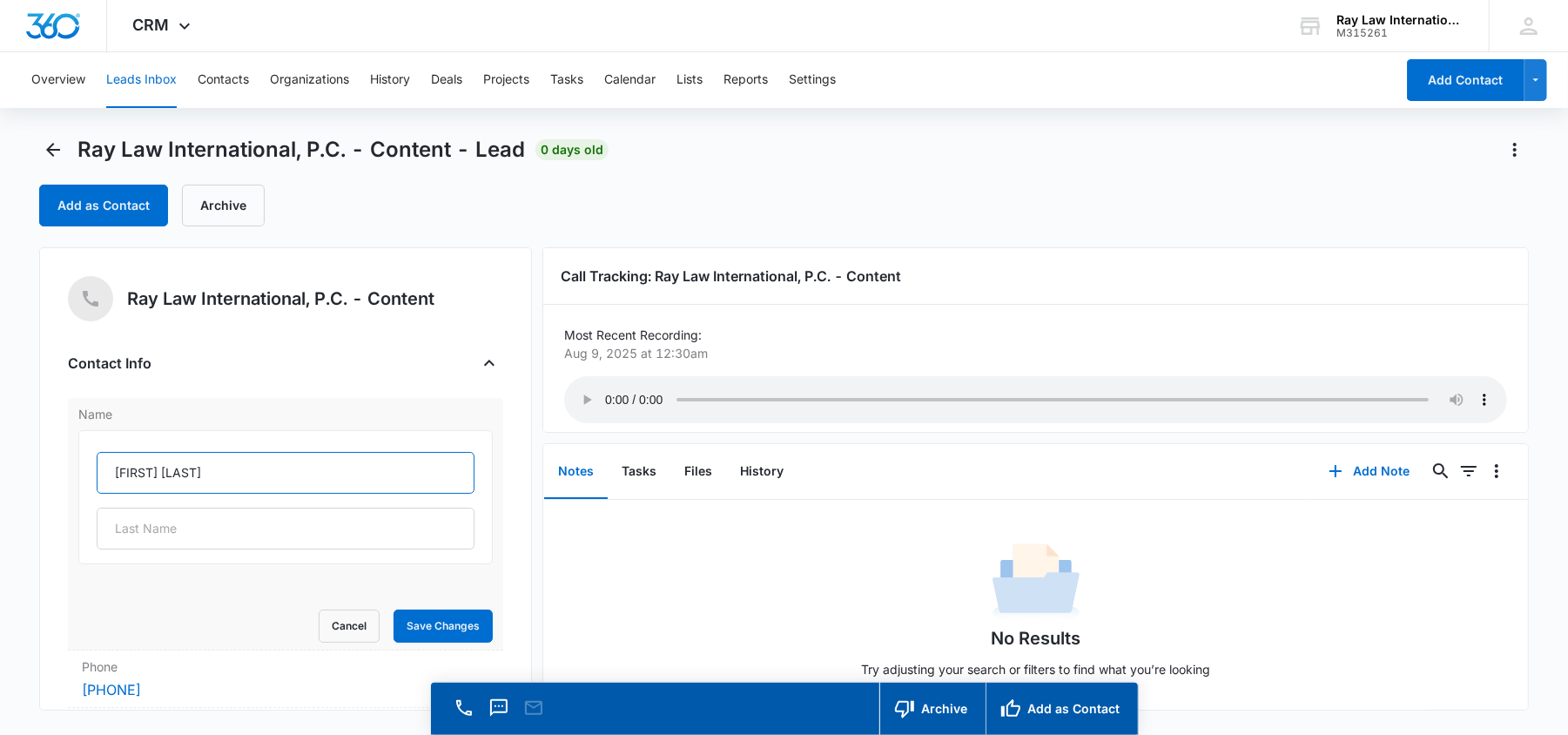 drag, startPoint x: 213, startPoint y: 468, endPoint x: 147, endPoint y: 475, distance: 66.37017 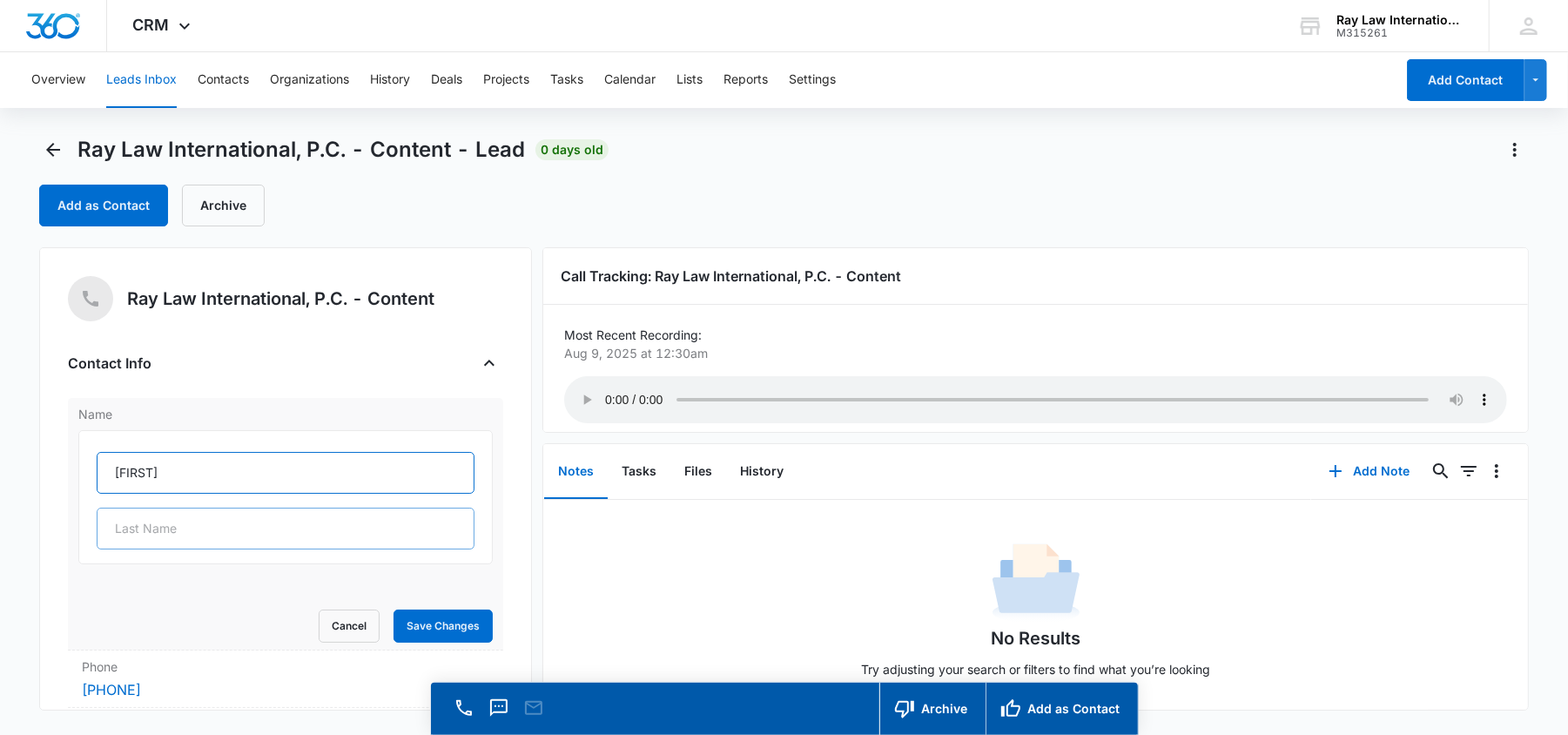 type on "[FIRST]" 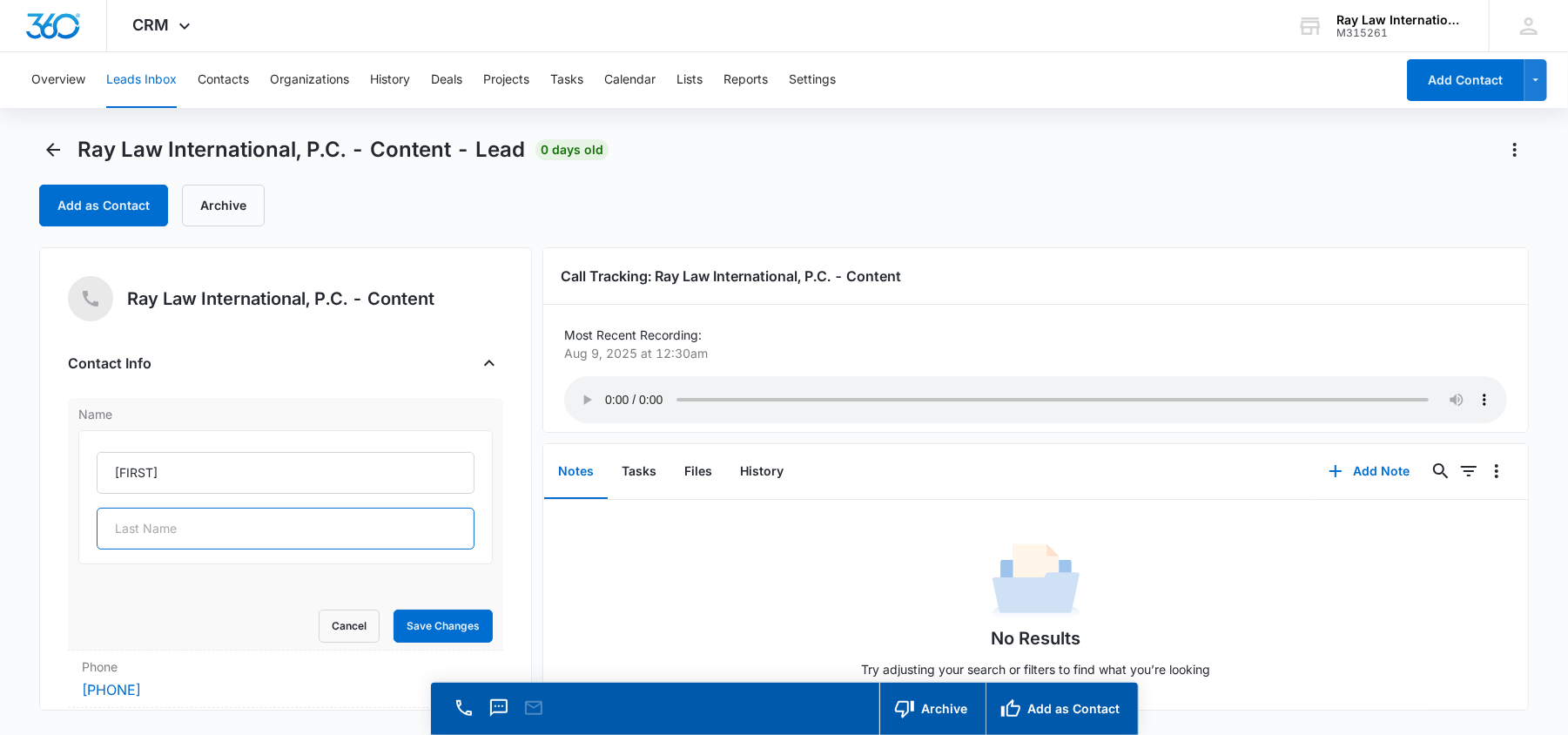 click at bounding box center [286, 529] 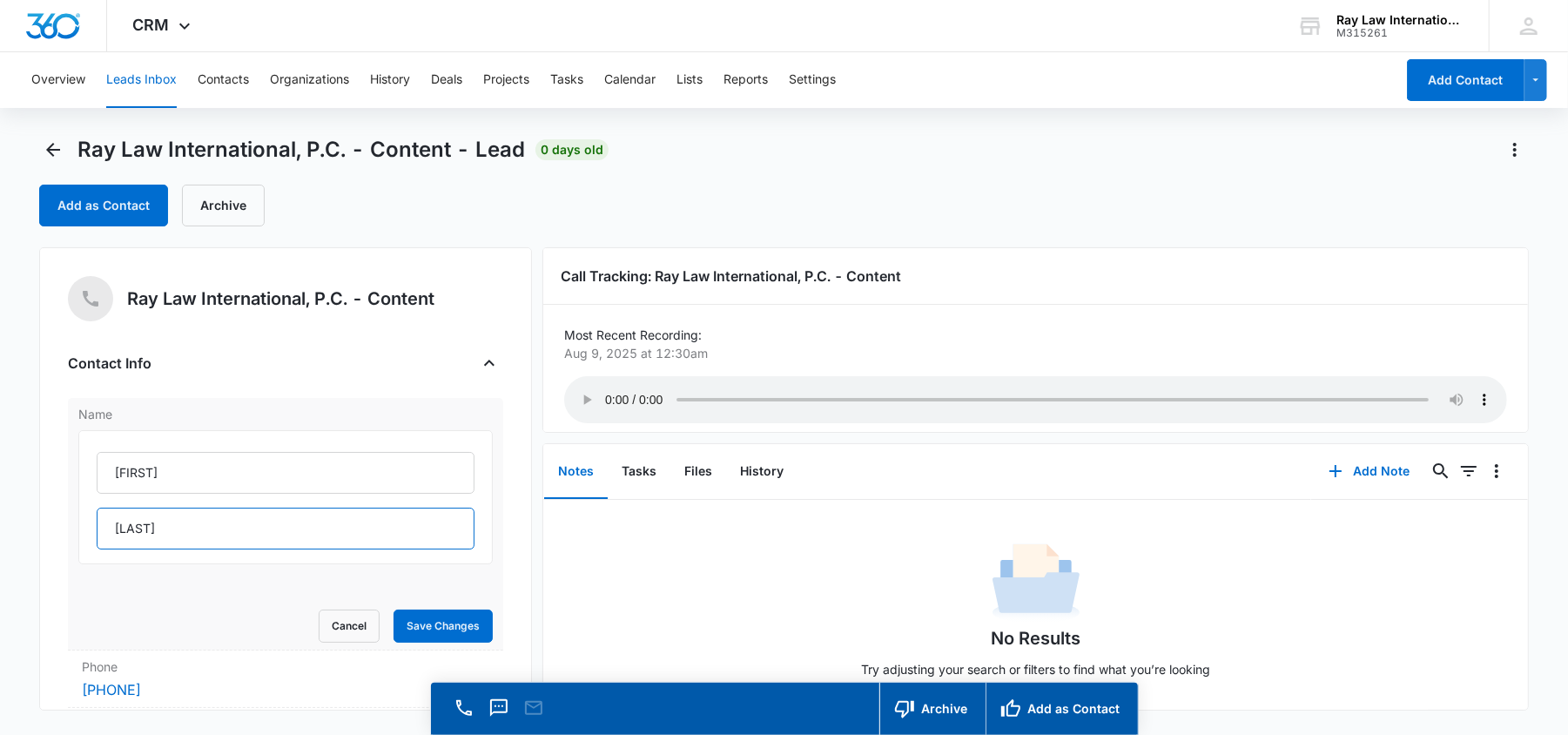 scroll, scrollTop: 116, scrollLeft: 0, axis: vertical 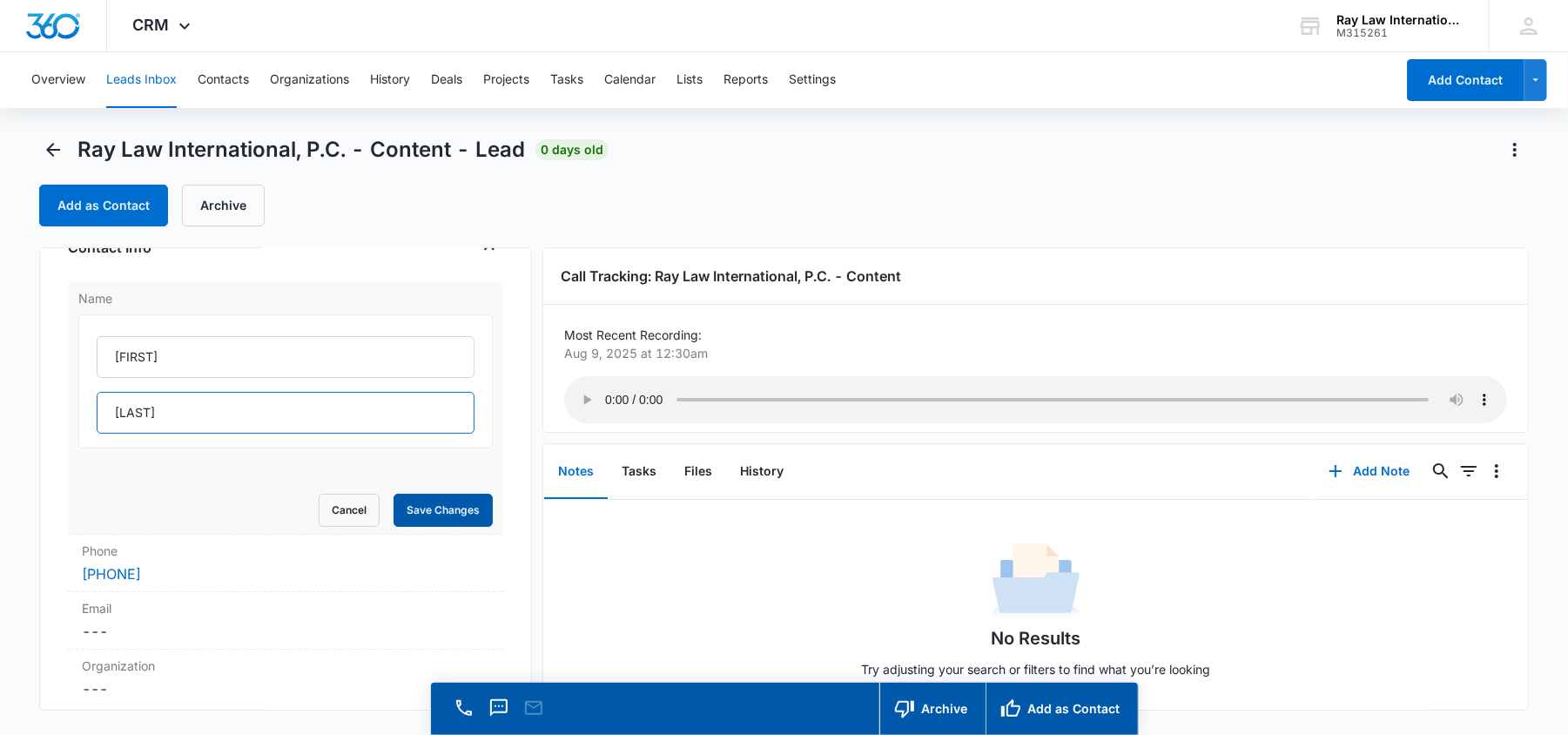type on "[LAST]" 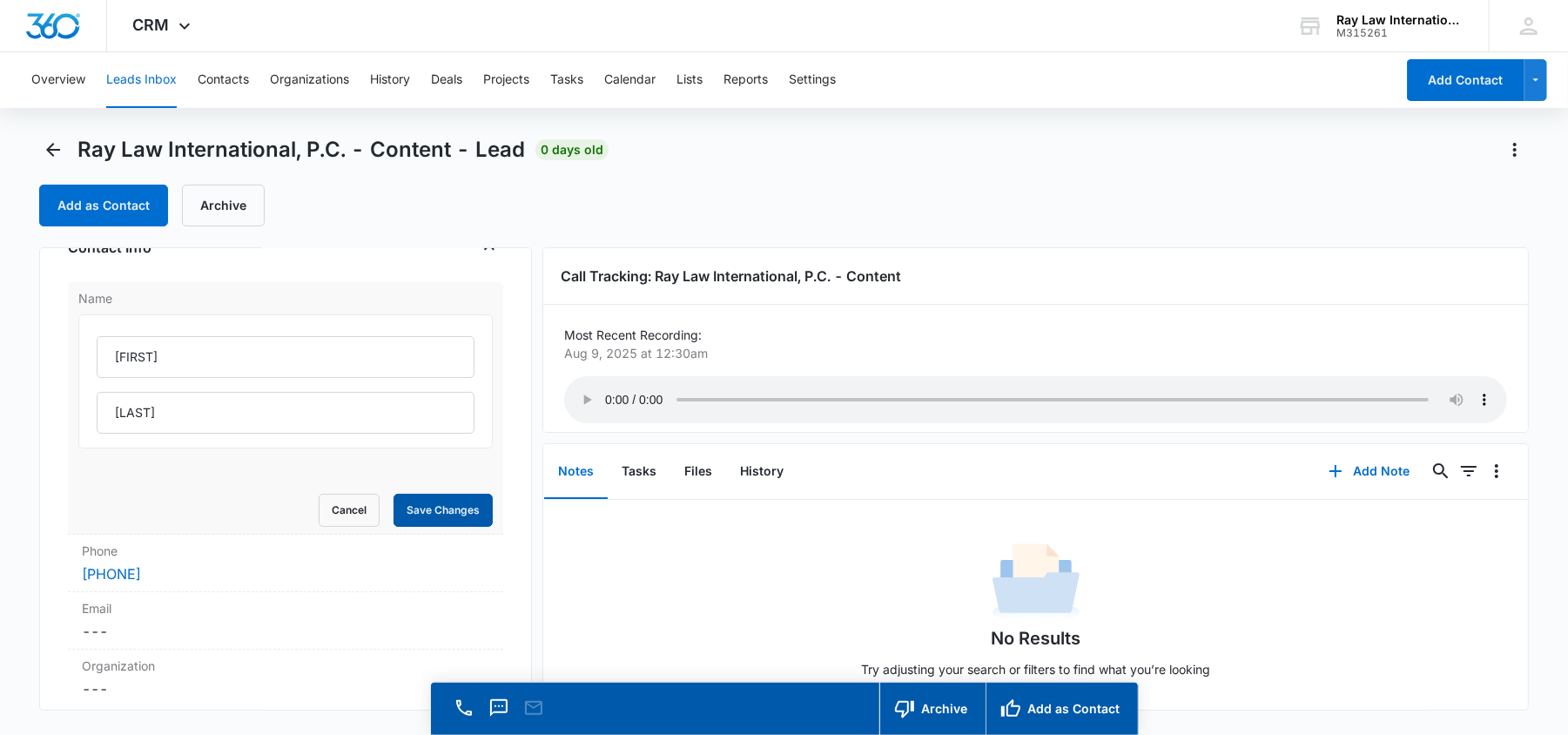 click on "Save Changes" at bounding box center (443, 510) 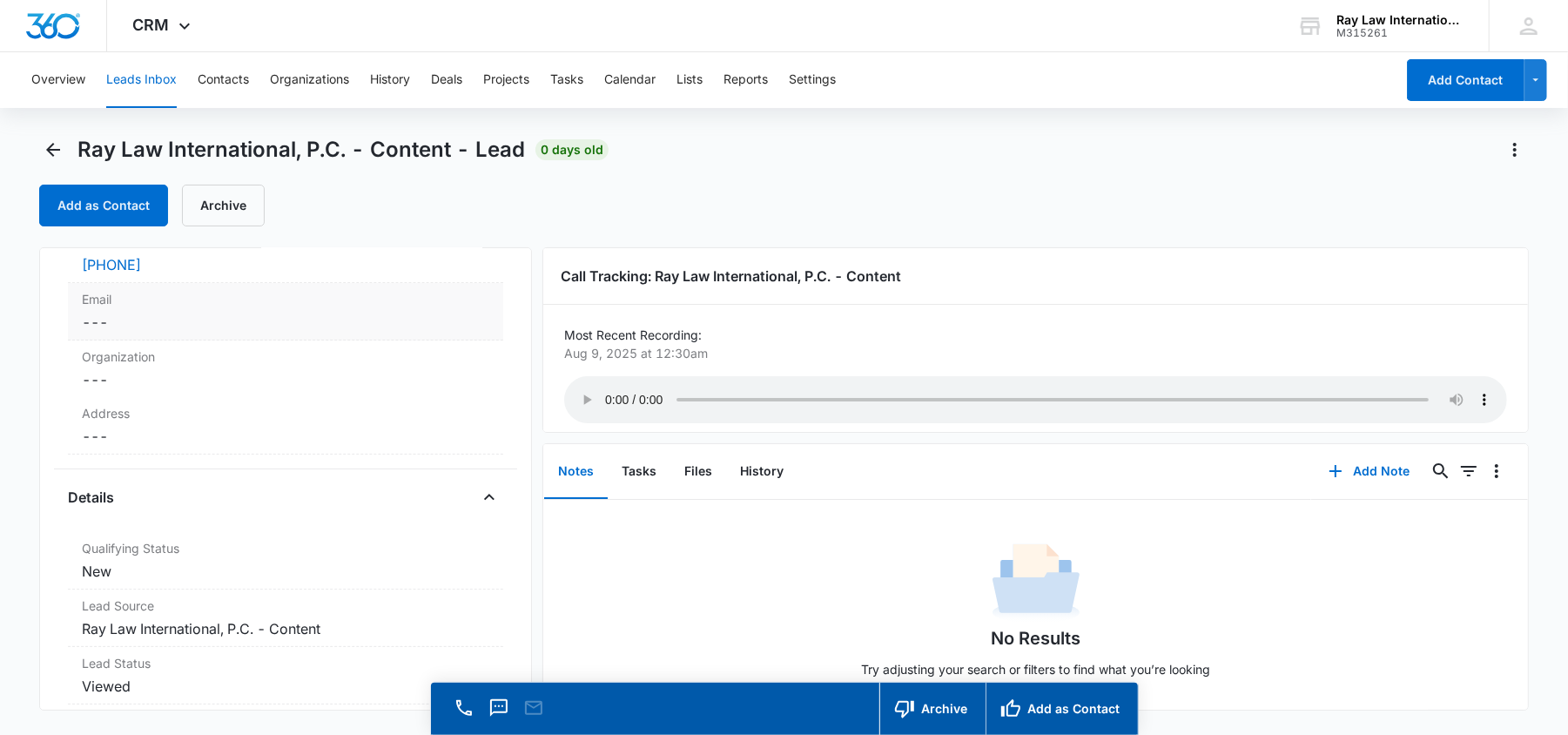 scroll, scrollTop: 116, scrollLeft: 0, axis: vertical 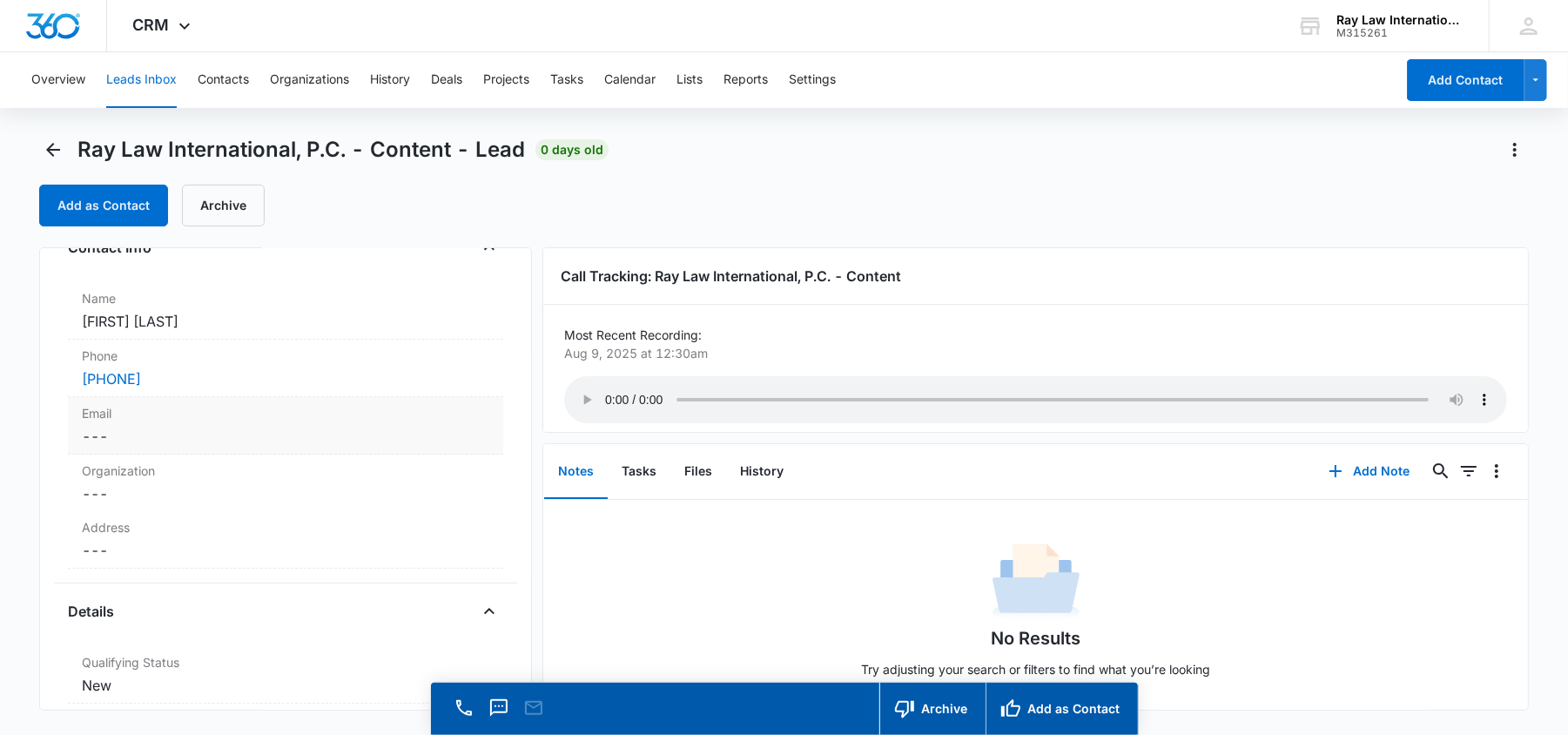 click on "Email" at bounding box center [286, 413] 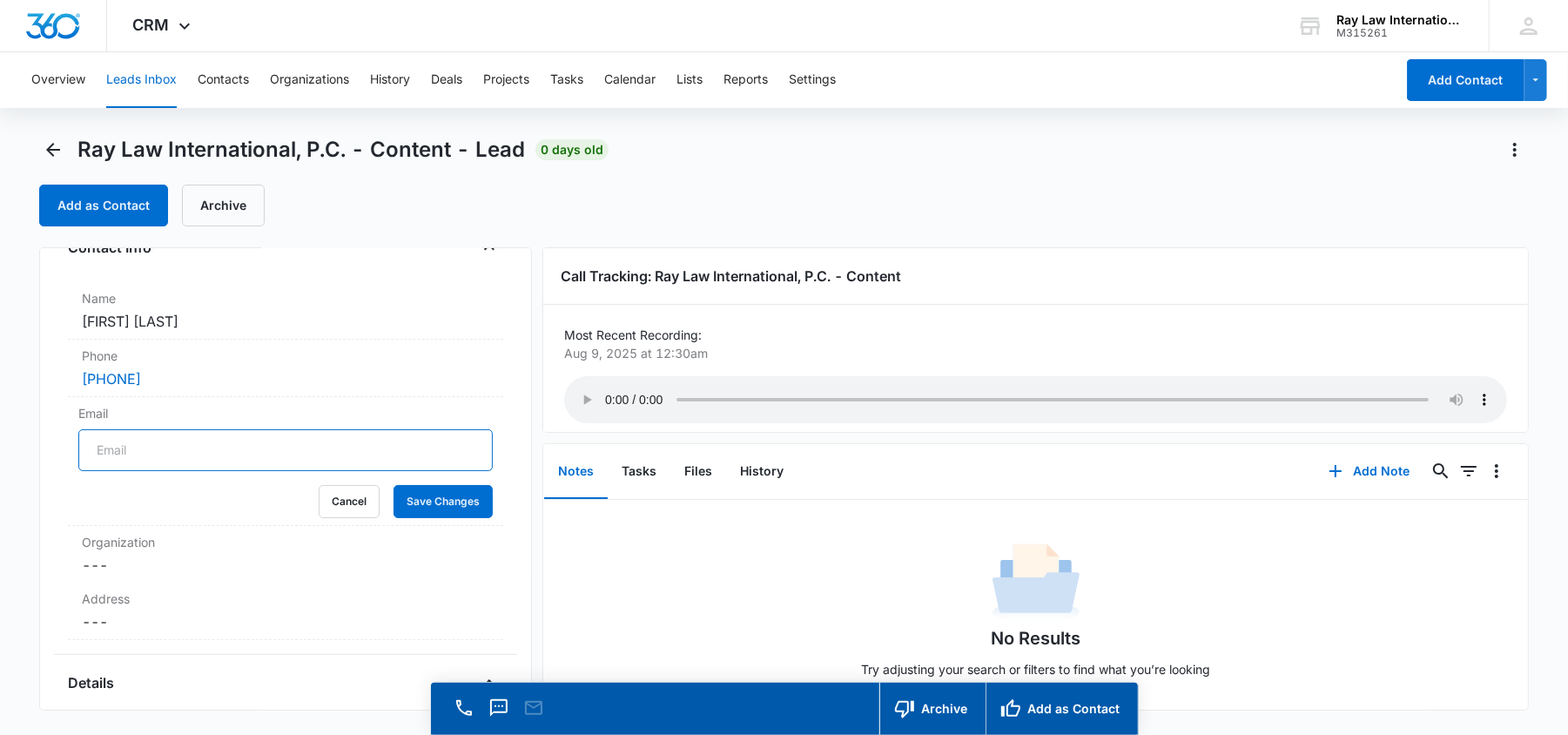 click on "Email" at bounding box center [286, 450] 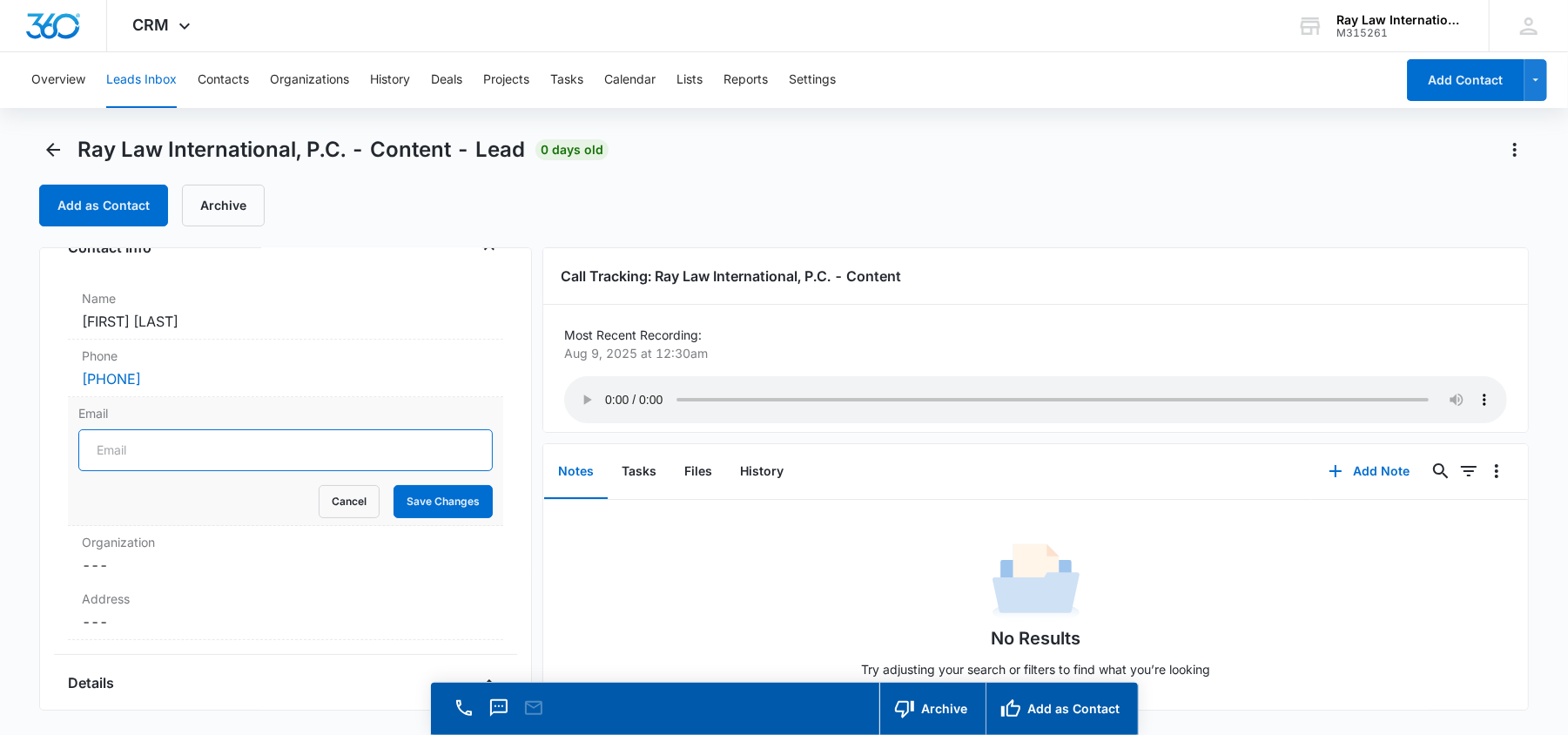paste on "[EMAIL]" 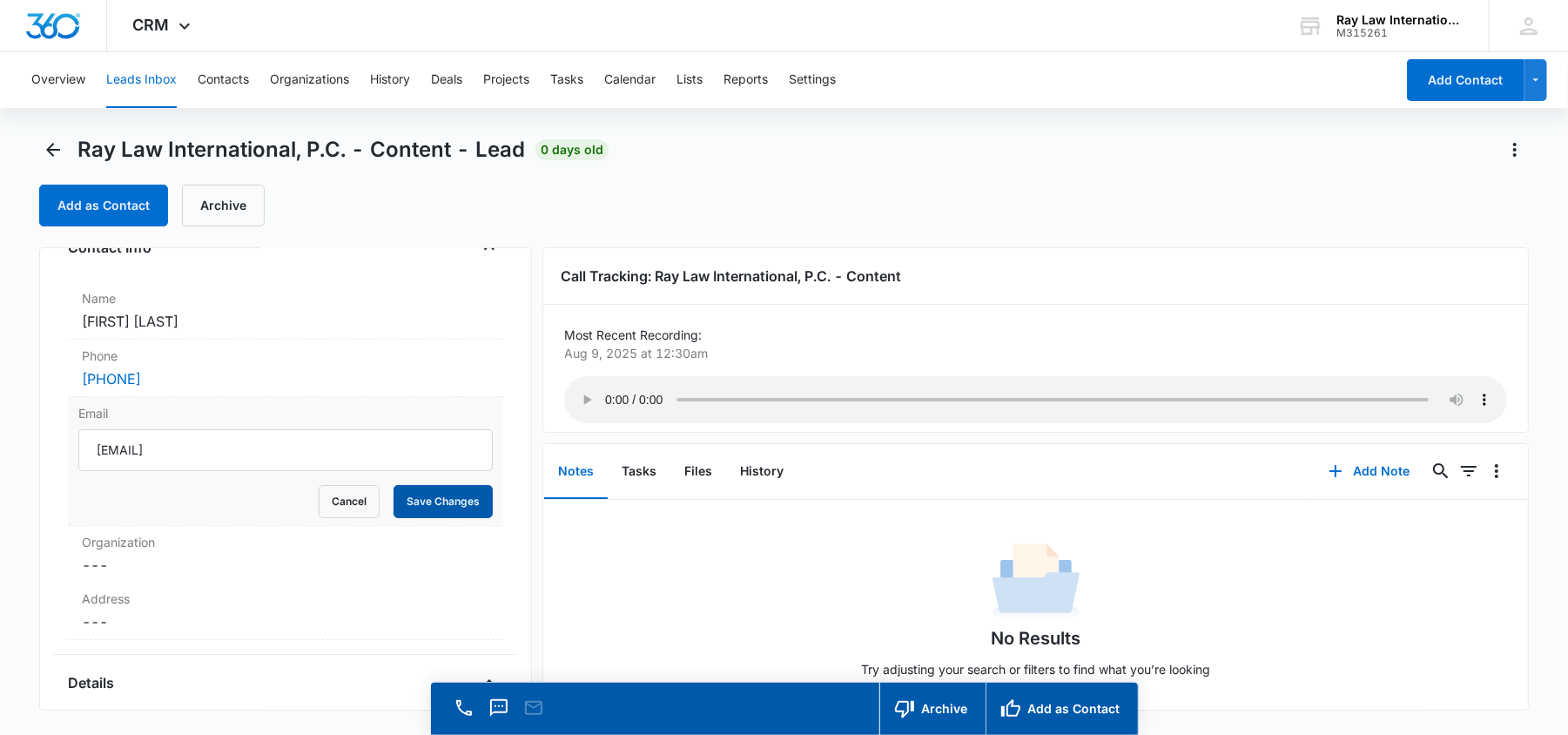 click on "Save Changes" at bounding box center [443, 502] 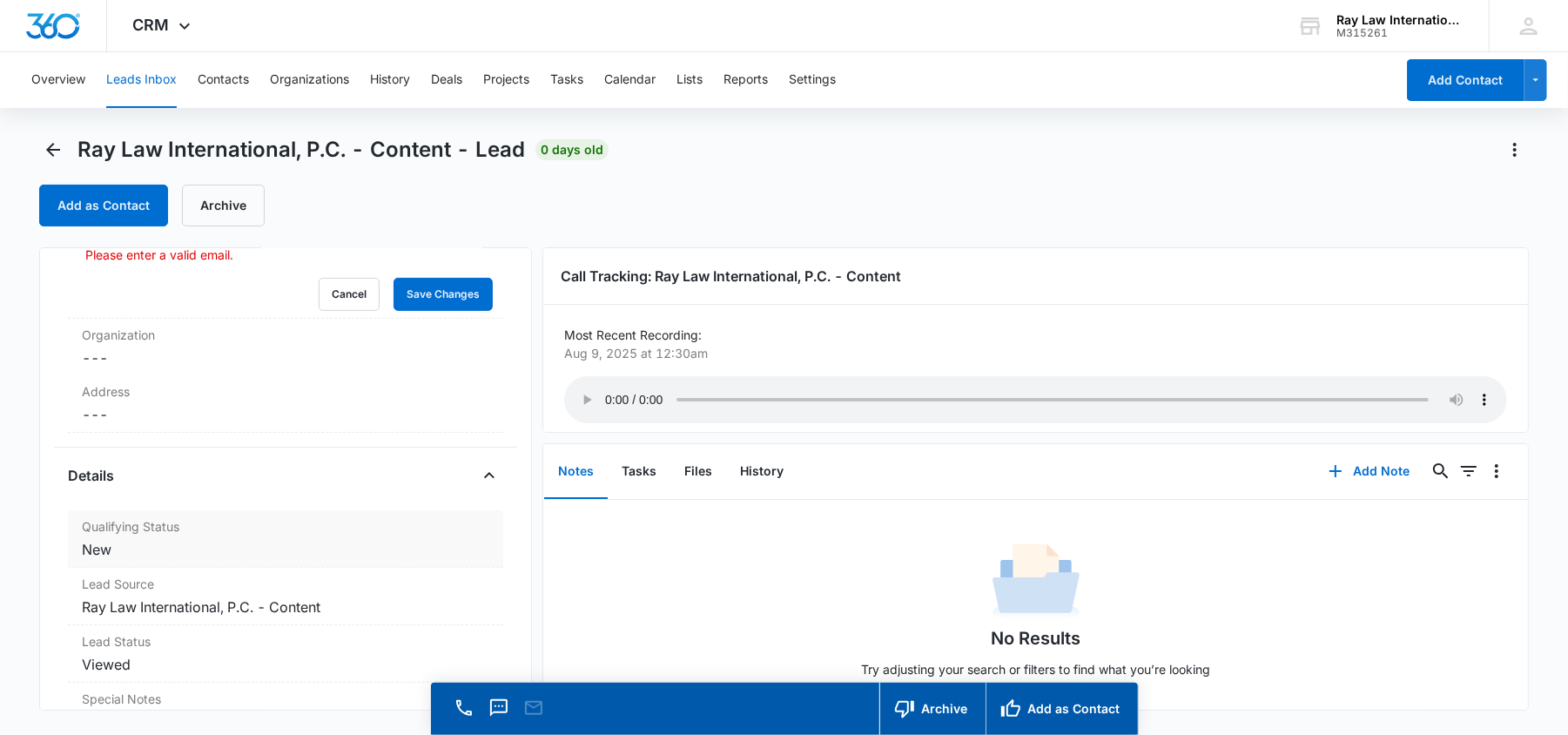 scroll, scrollTop: 116, scrollLeft: 0, axis: vertical 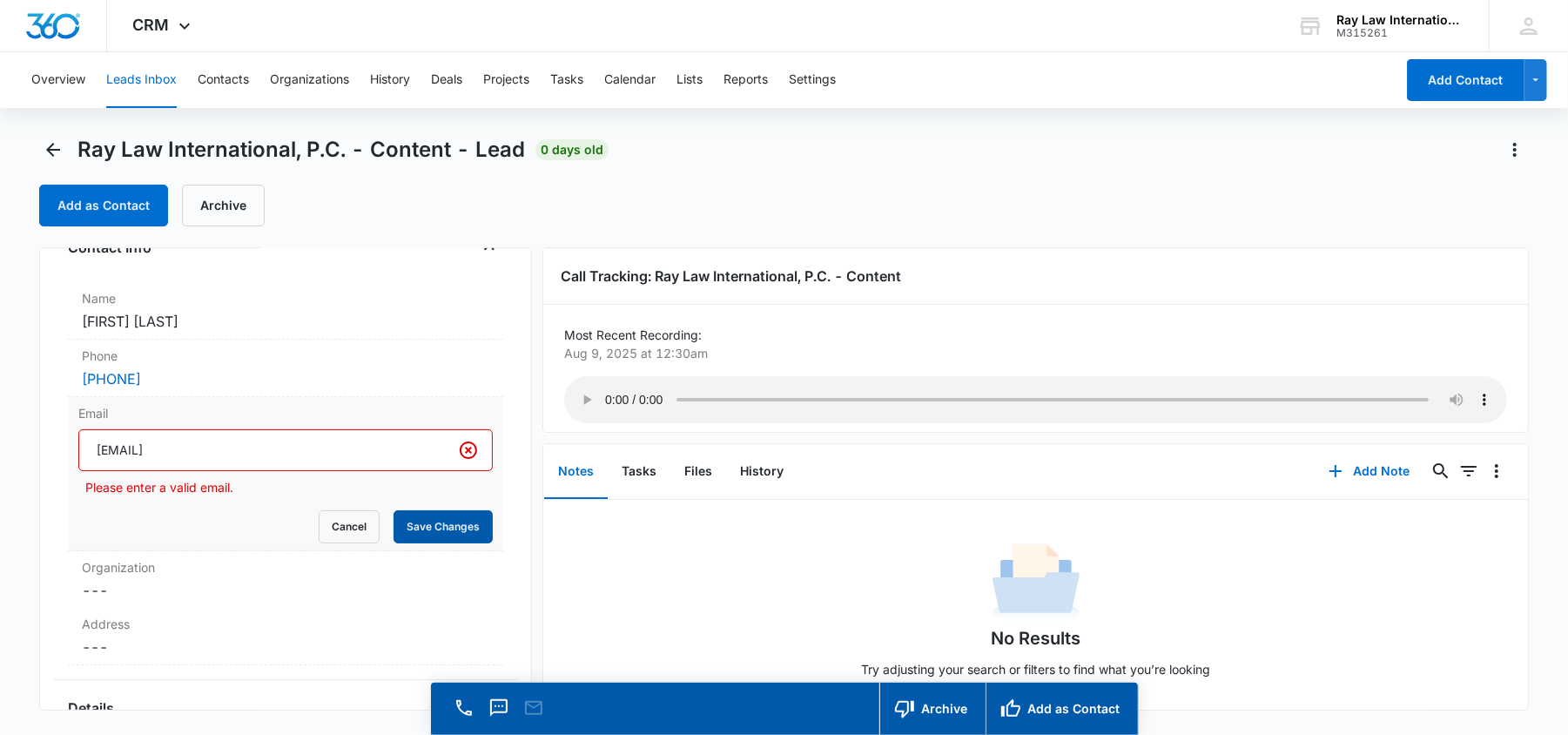 click on "Save Changes" at bounding box center (443, 527) 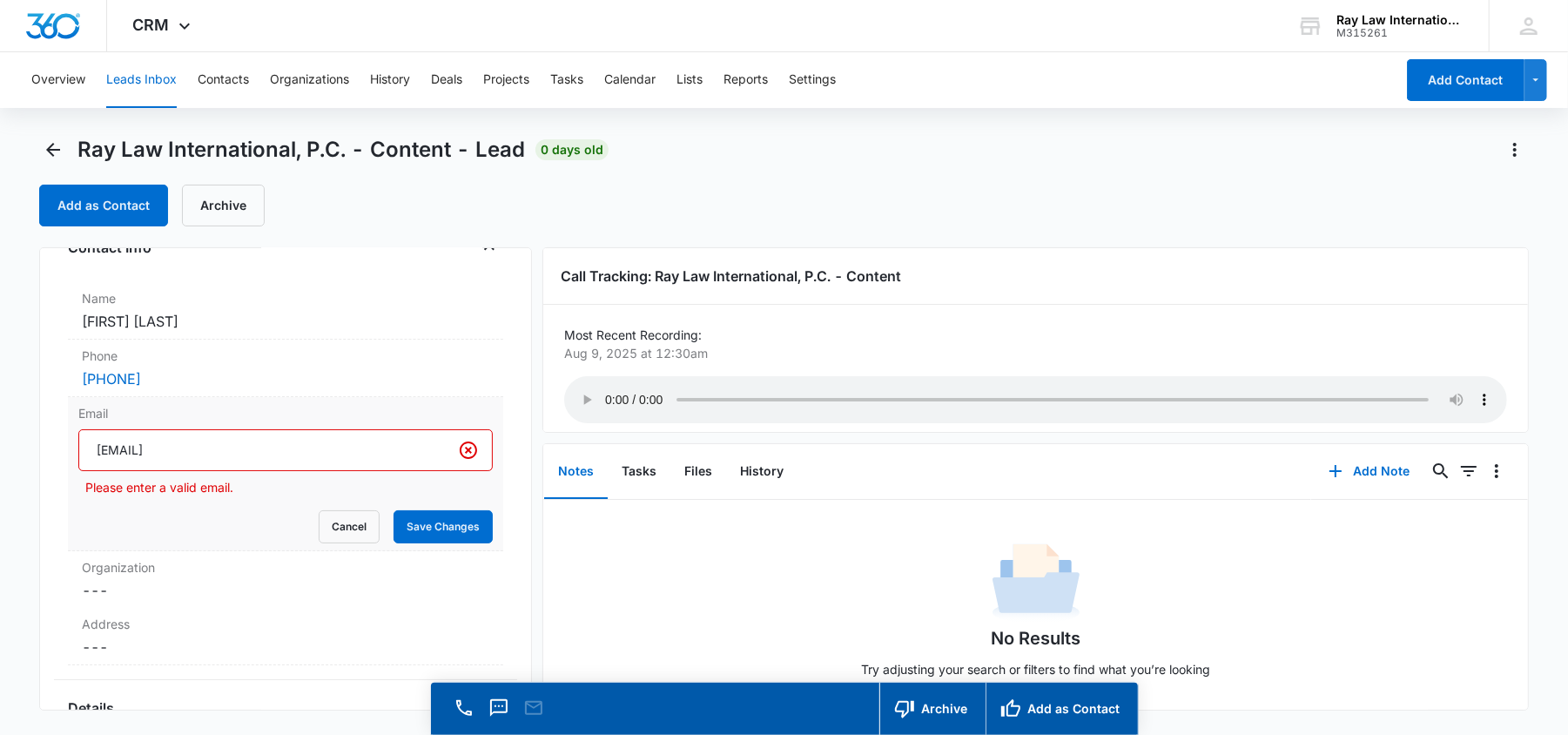 click on "[EMAIL]" at bounding box center [286, 450] 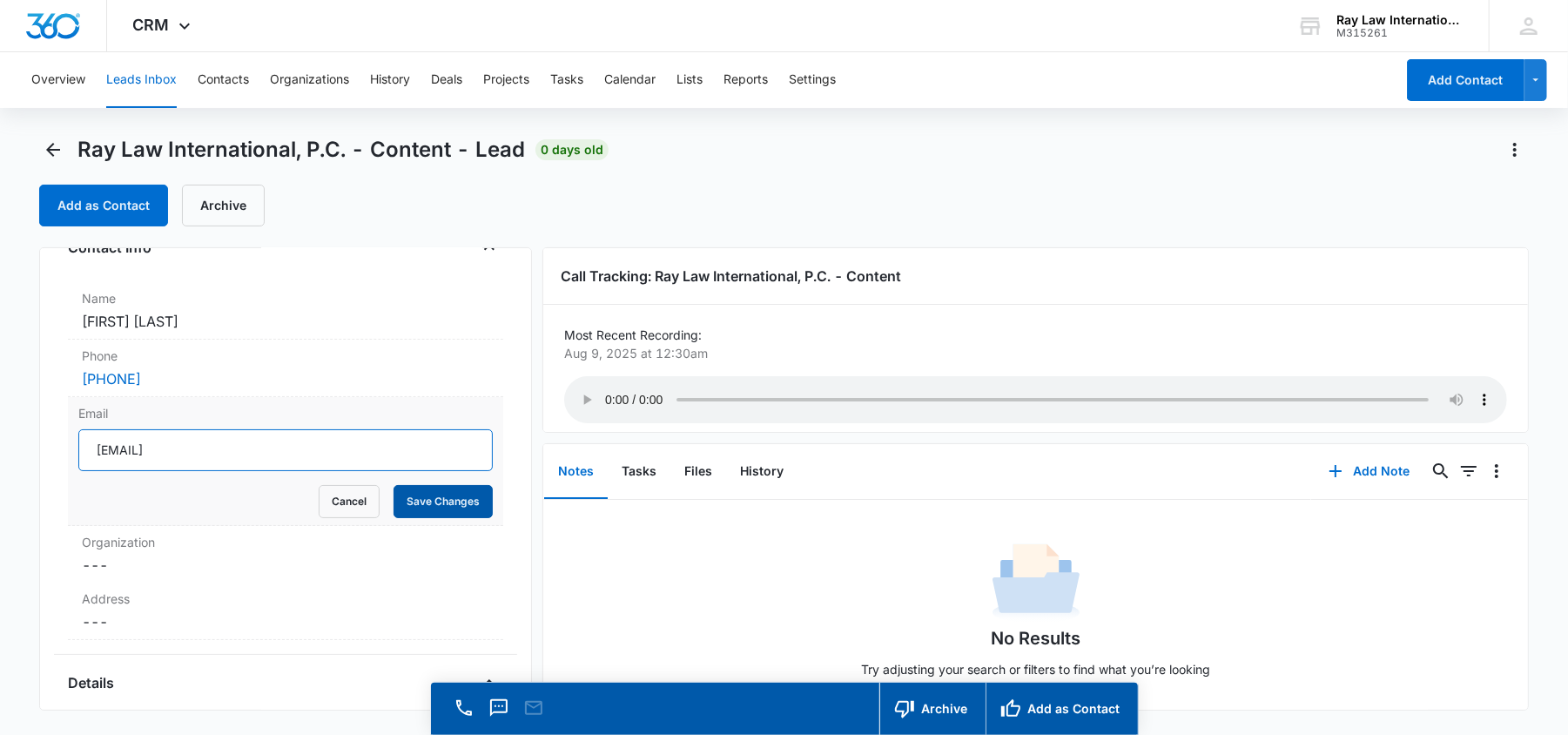 type on "[EMAIL]" 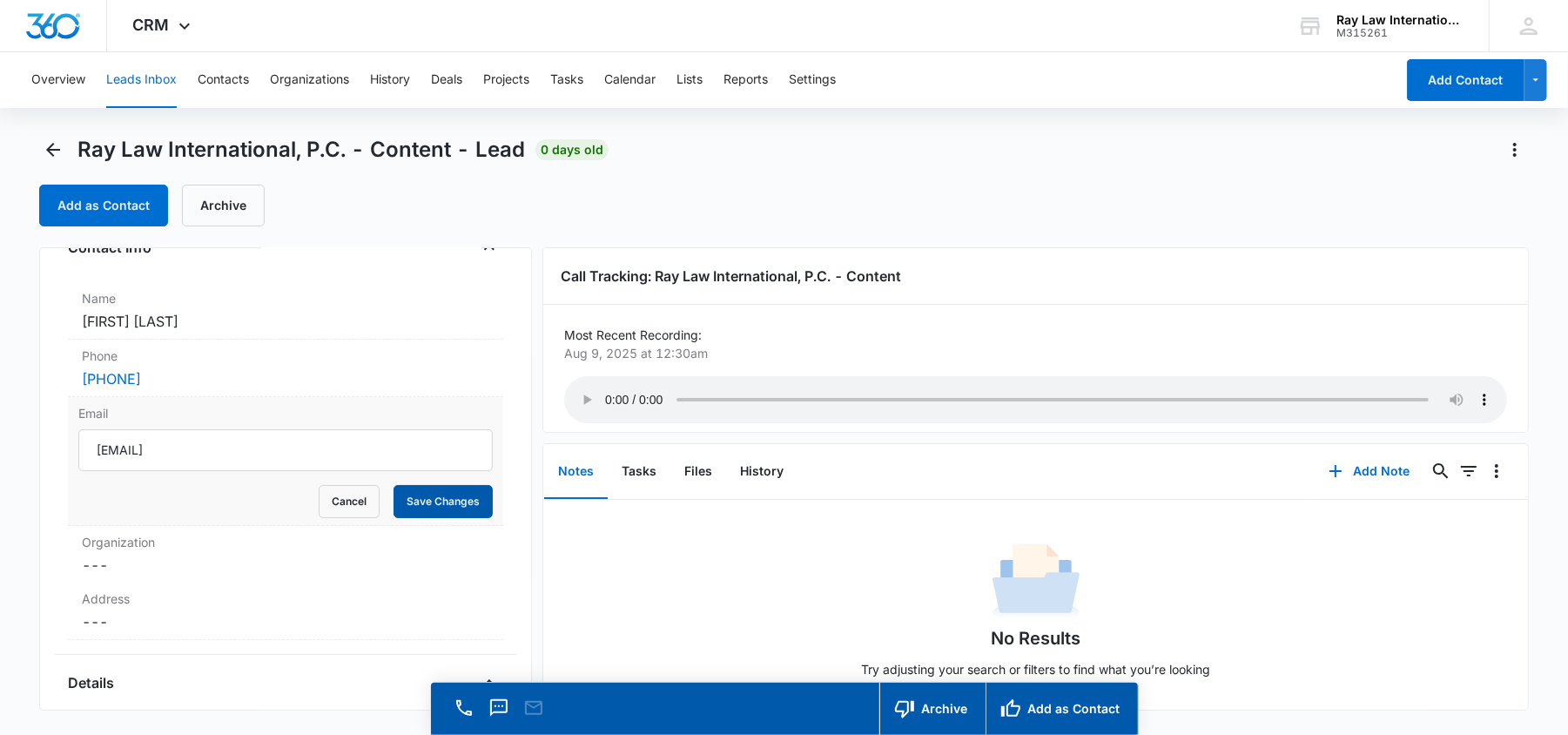 click on "Save Changes" at bounding box center (443, 502) 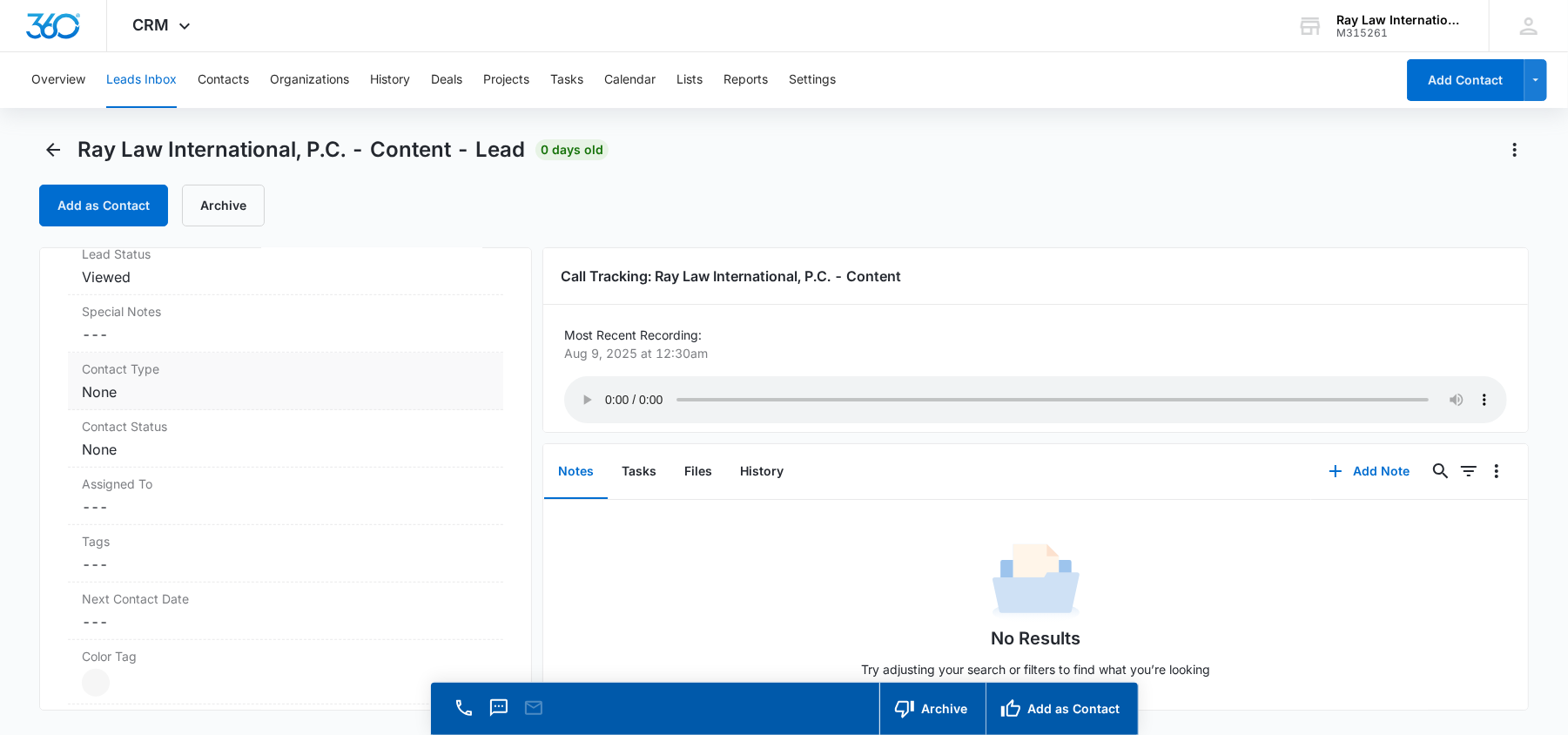 scroll, scrollTop: 625, scrollLeft: 0, axis: vertical 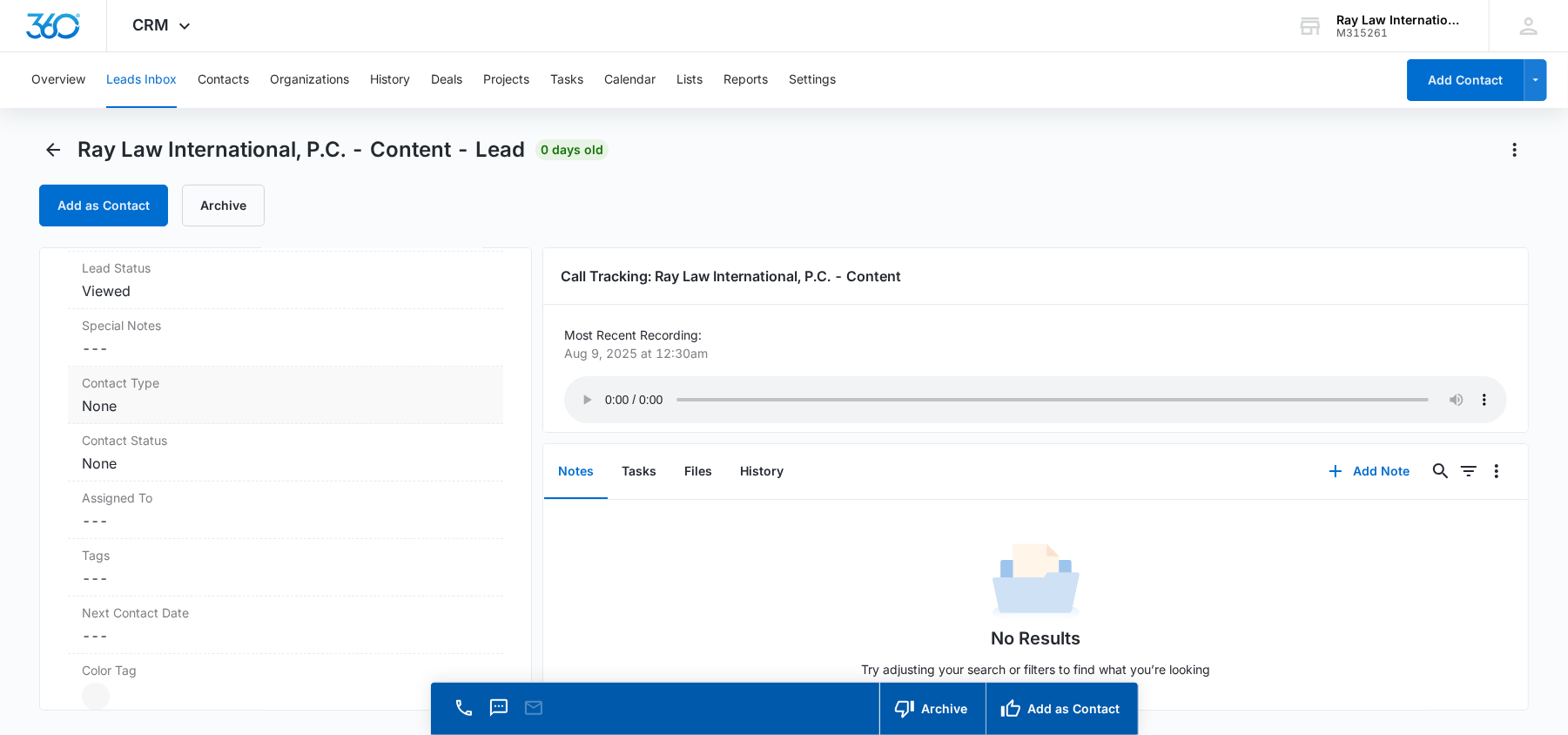 click on "Cancel Save Changes None" at bounding box center [286, 406] 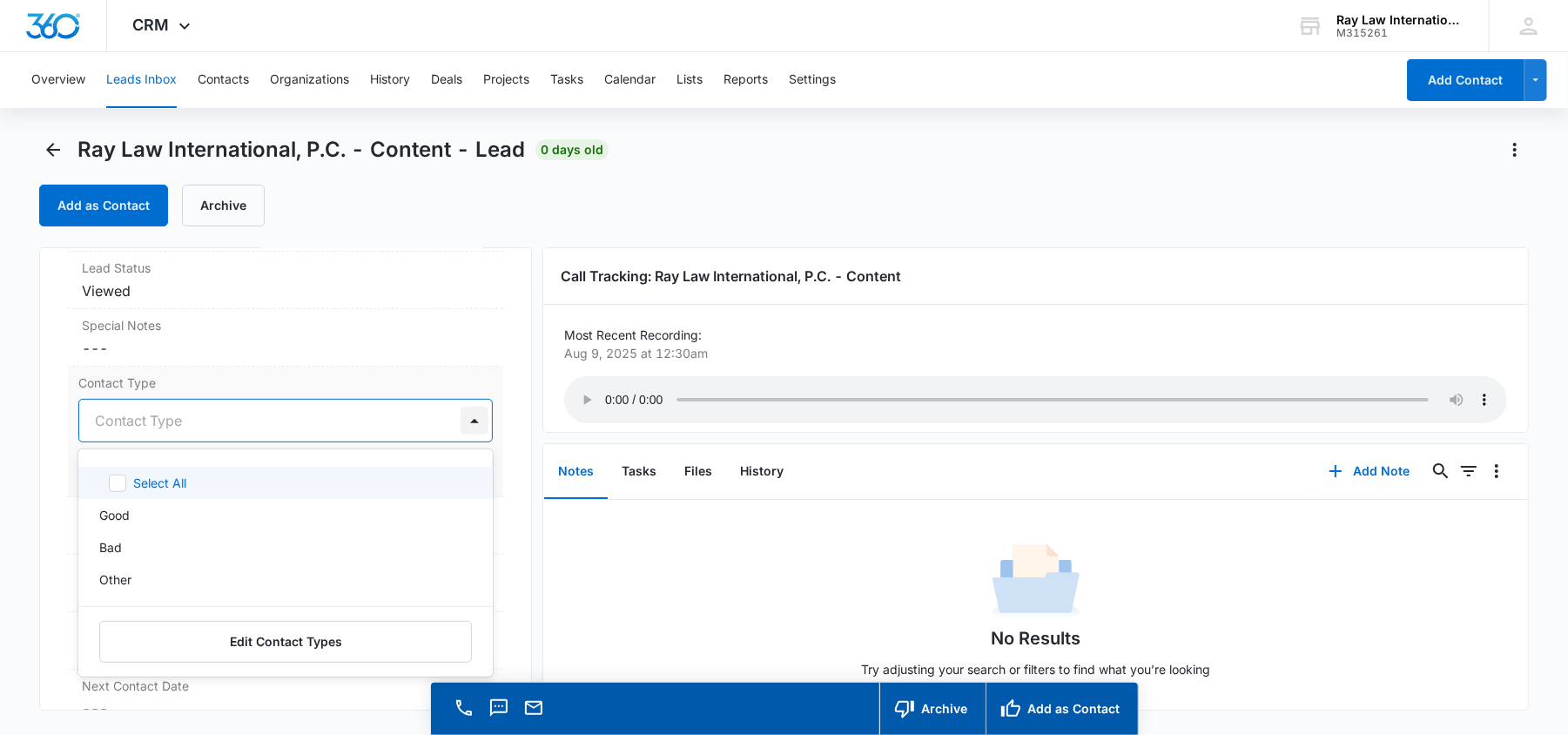 click at bounding box center [474, 421] 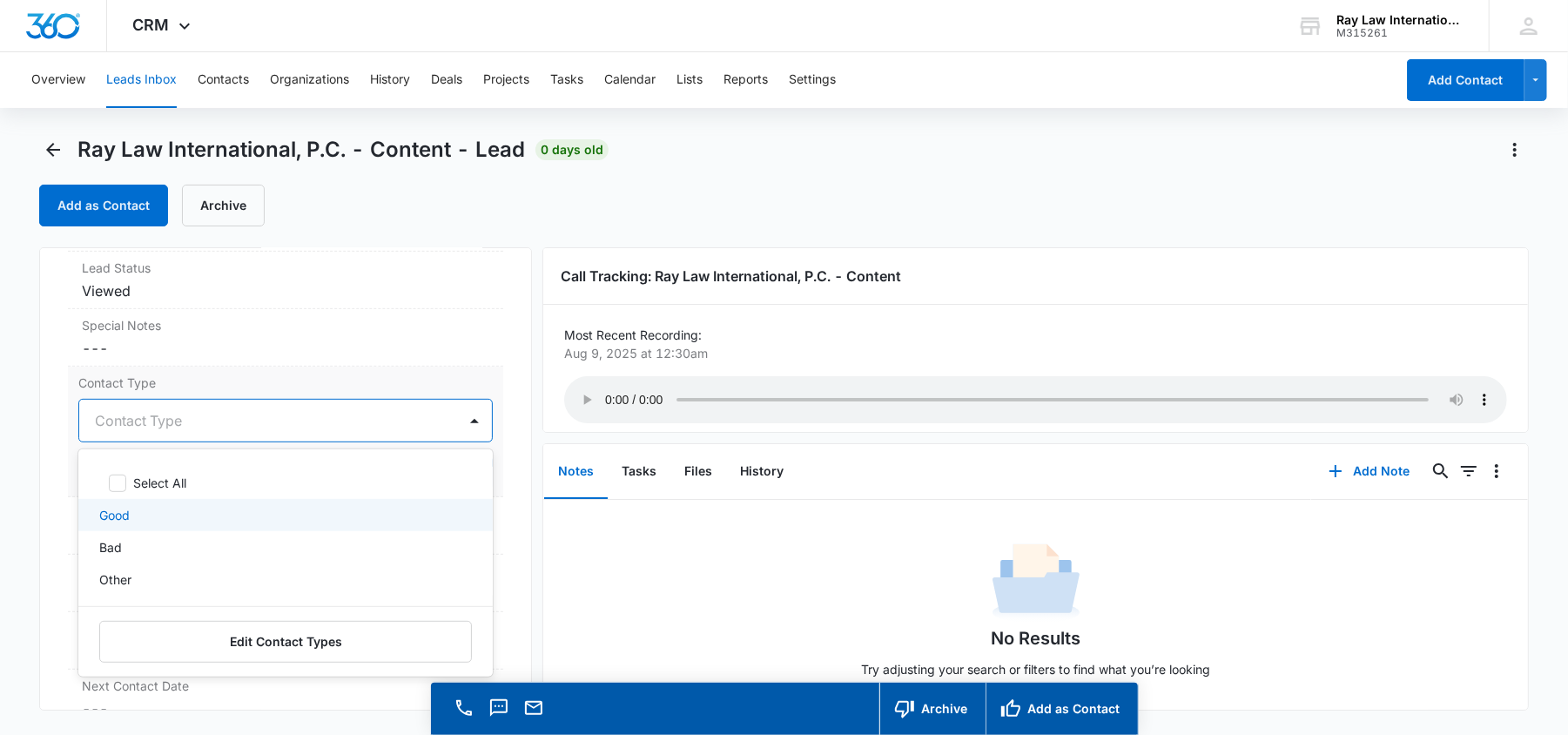 click on "Good" at bounding box center (284, 515) 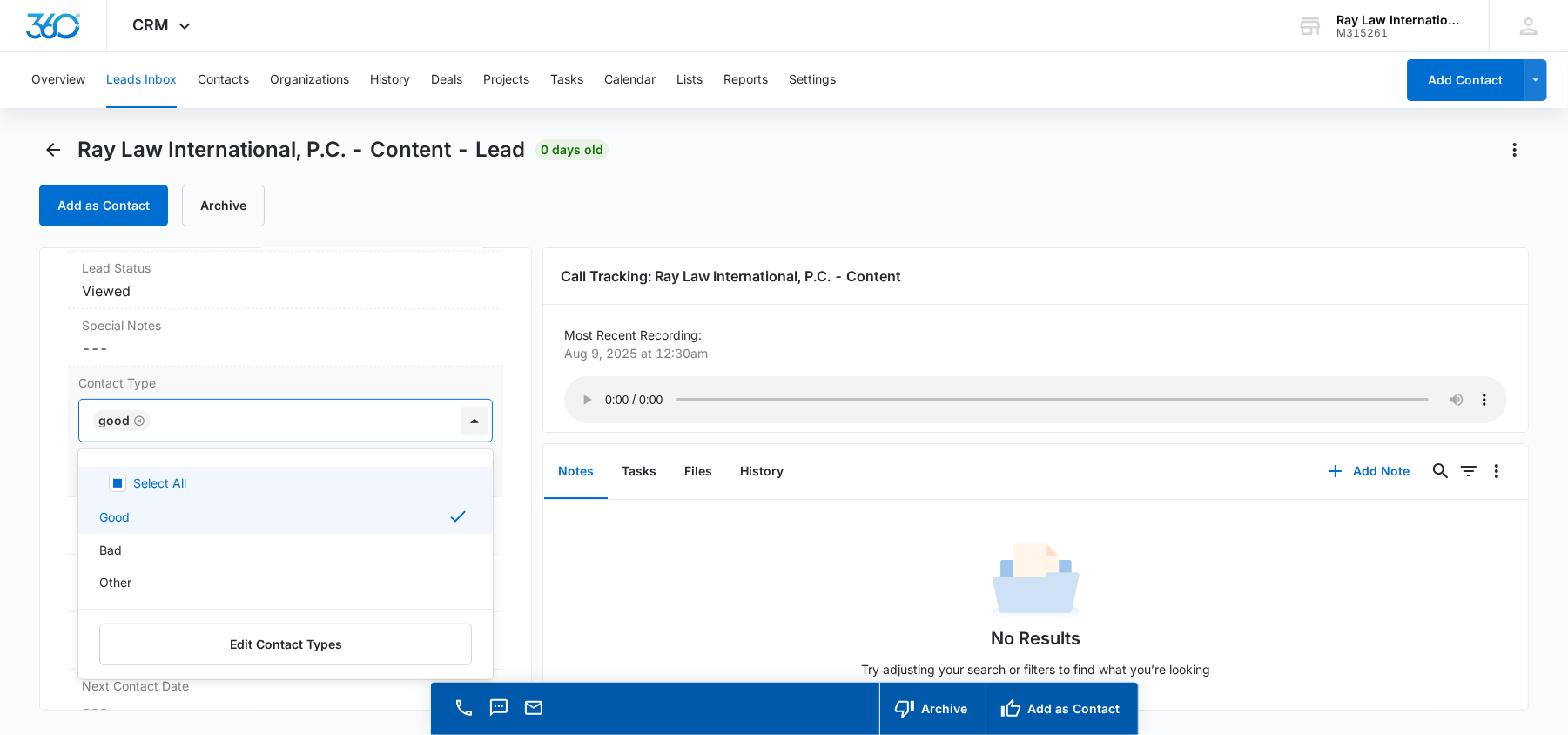 click at bounding box center (474, 421) 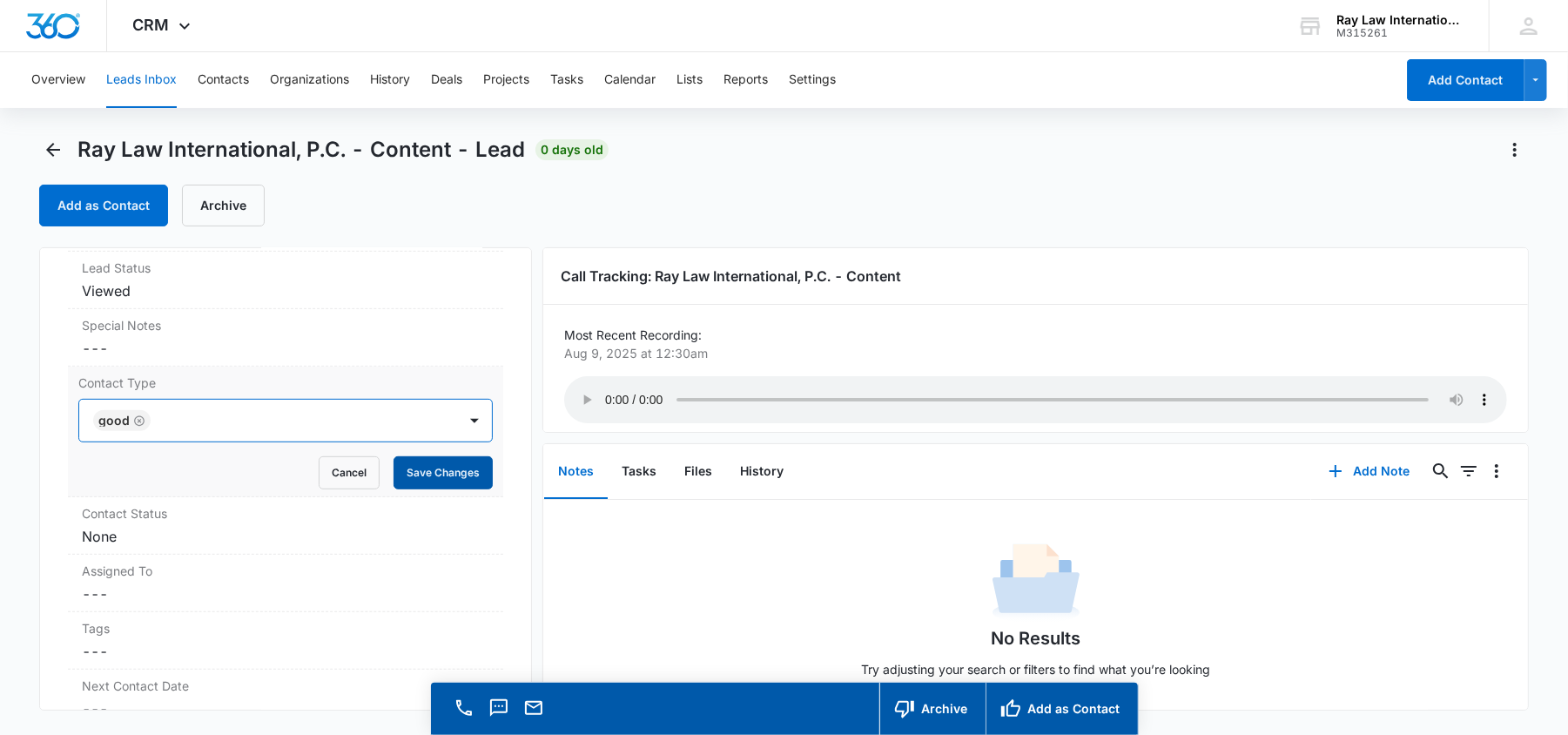 click on "Save Changes" at bounding box center (443, 473) 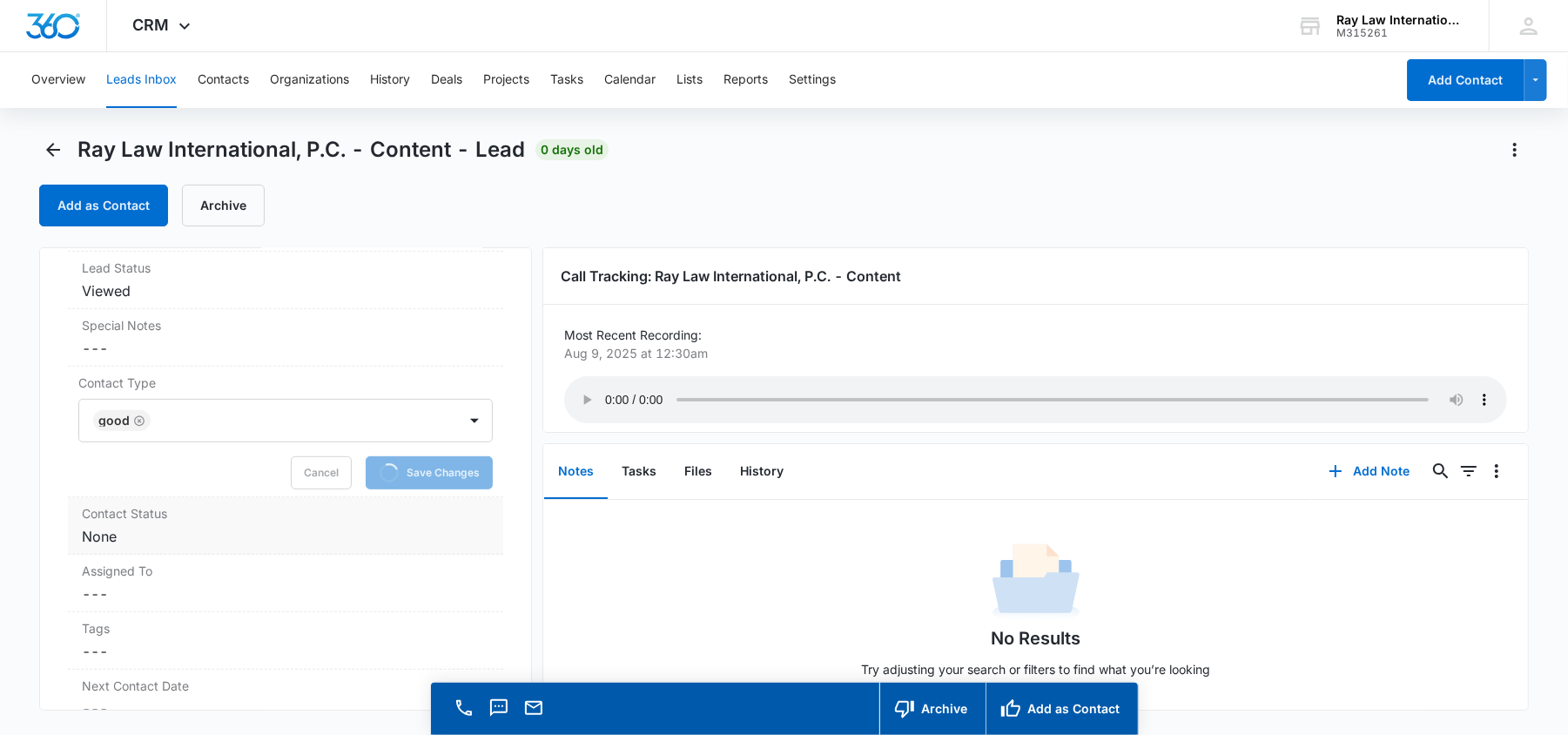 click on "Cancel Save Changes None" at bounding box center (286, 536) 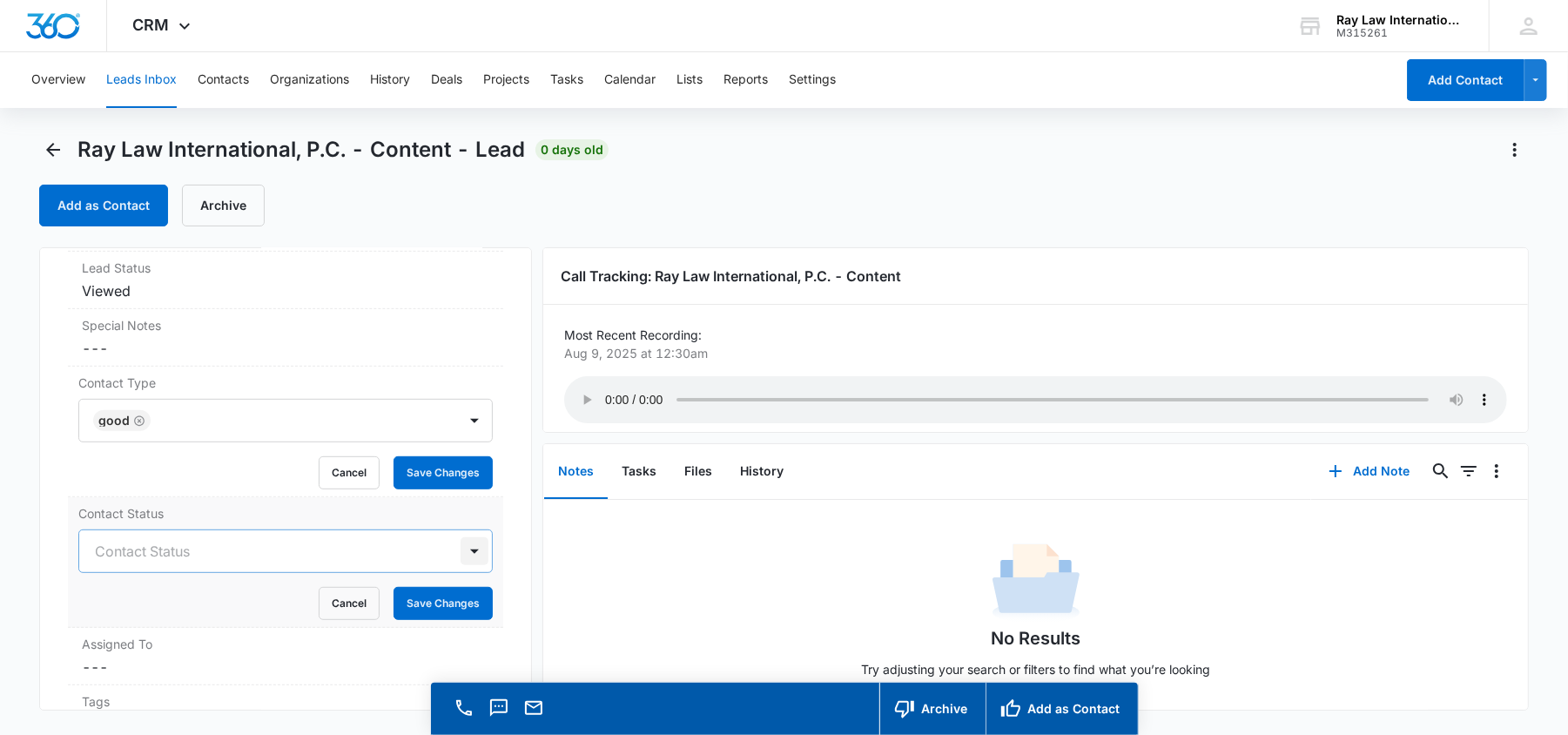 click on "Contact Status" at bounding box center (286, 551) 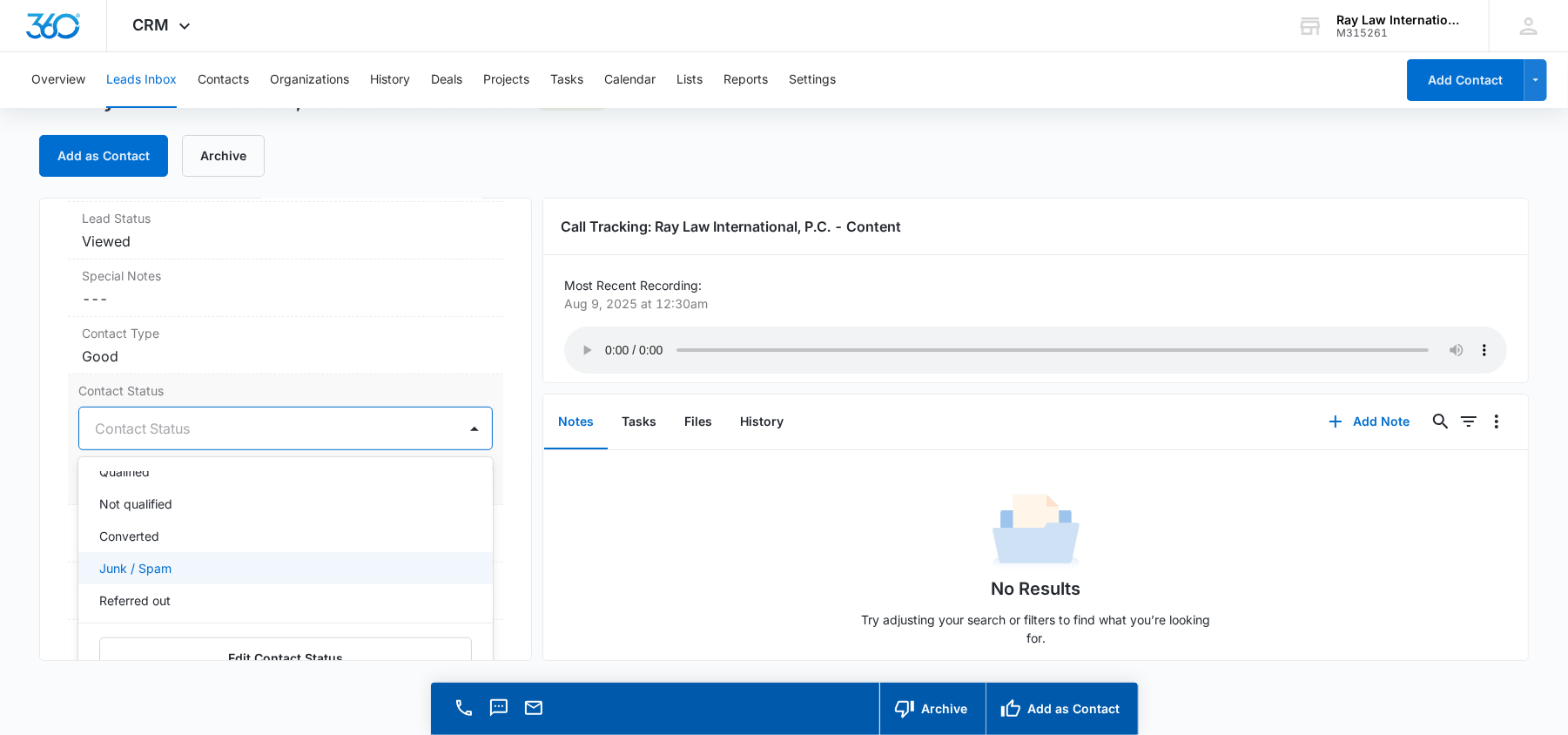 scroll, scrollTop: 314, scrollLeft: 0, axis: vertical 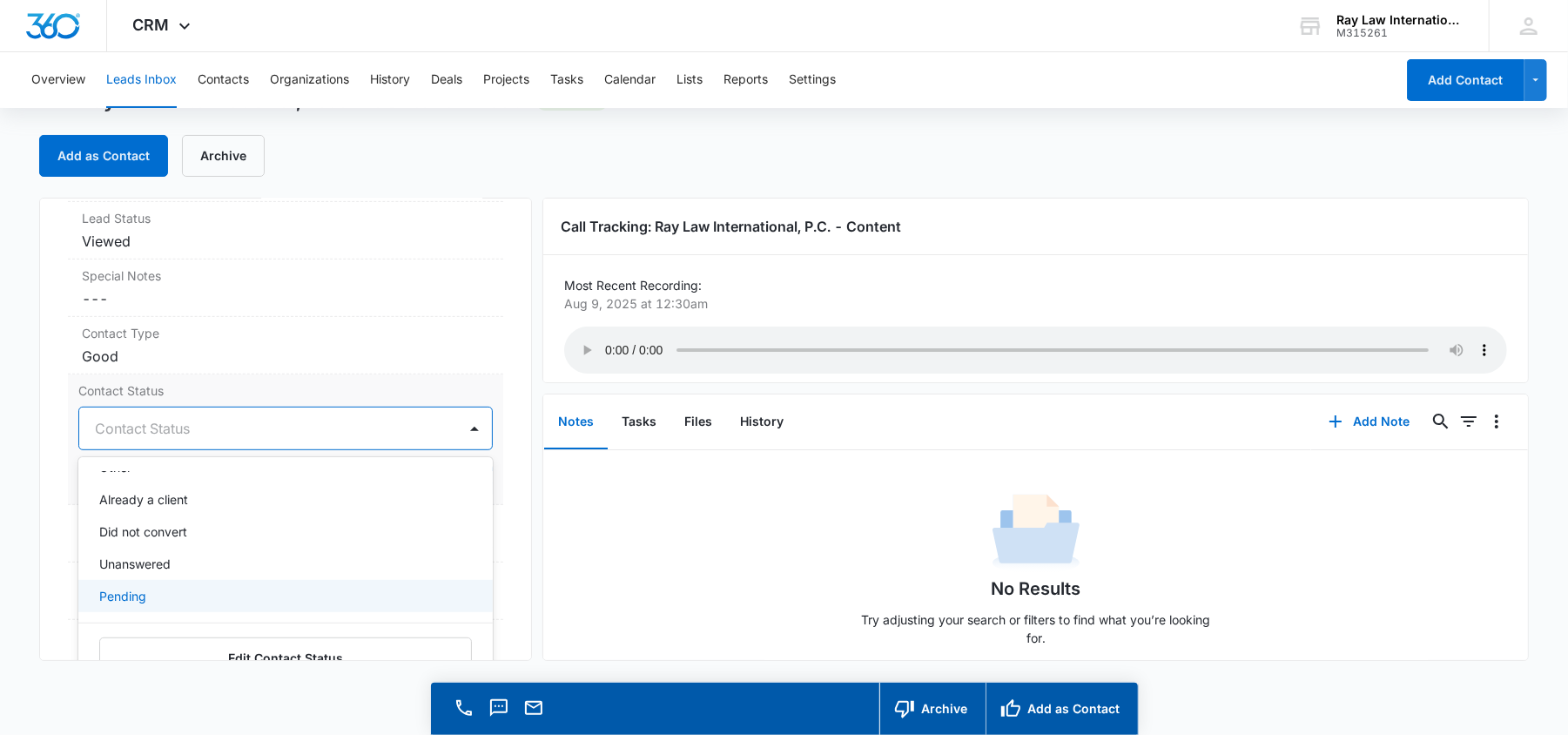 click on "Pending" at bounding box center (284, 596) 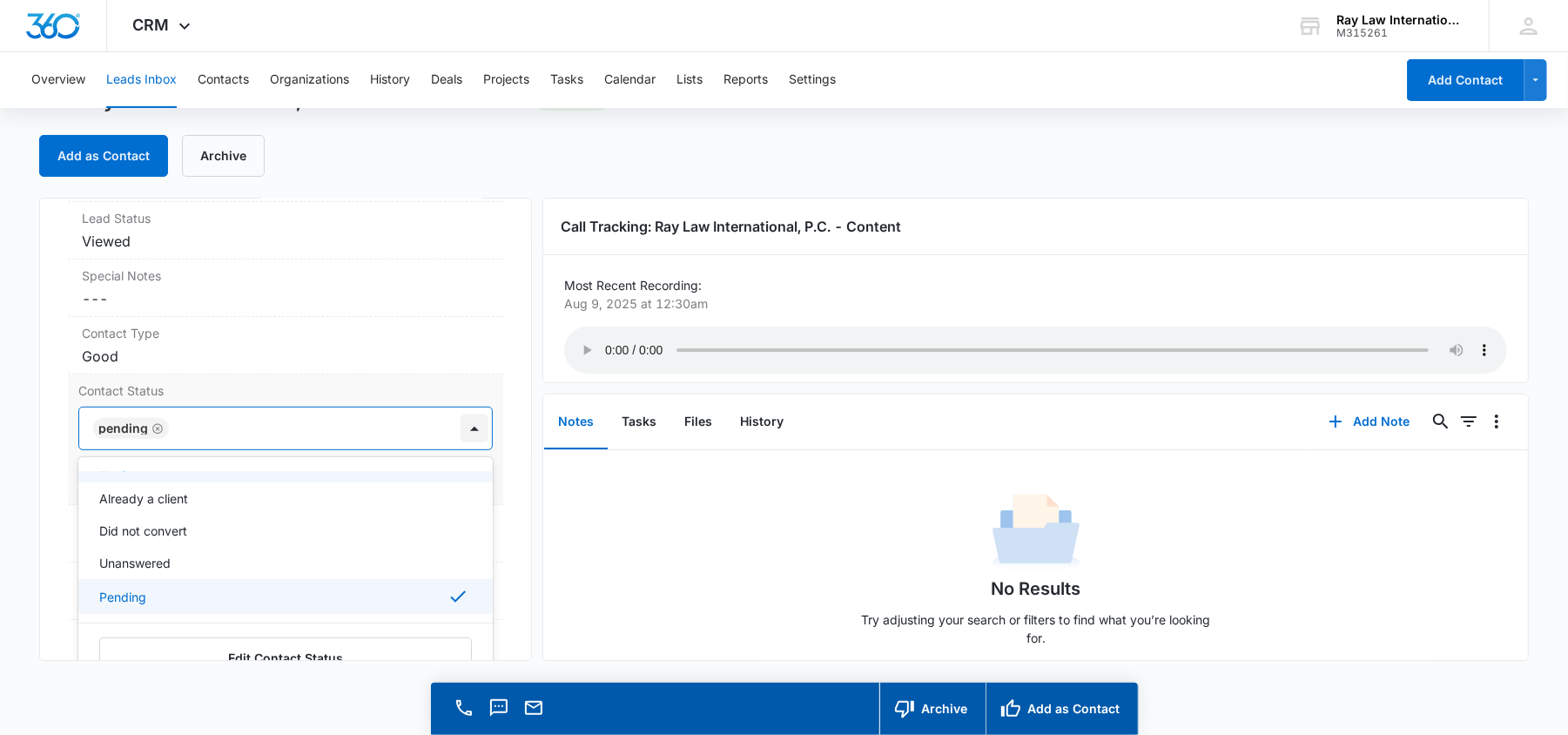 click at bounding box center (474, 428) 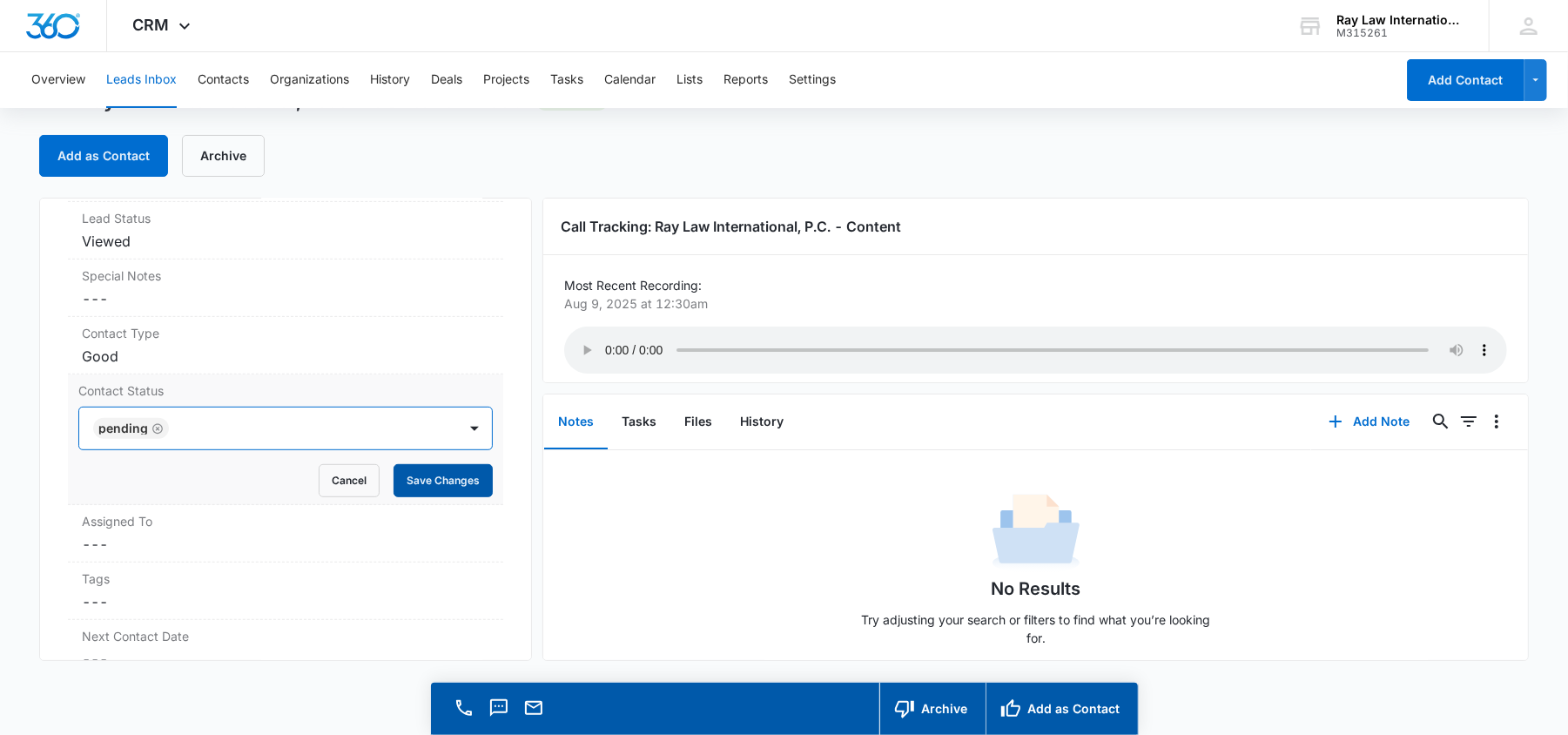 click on "Save Changes" at bounding box center [443, 481] 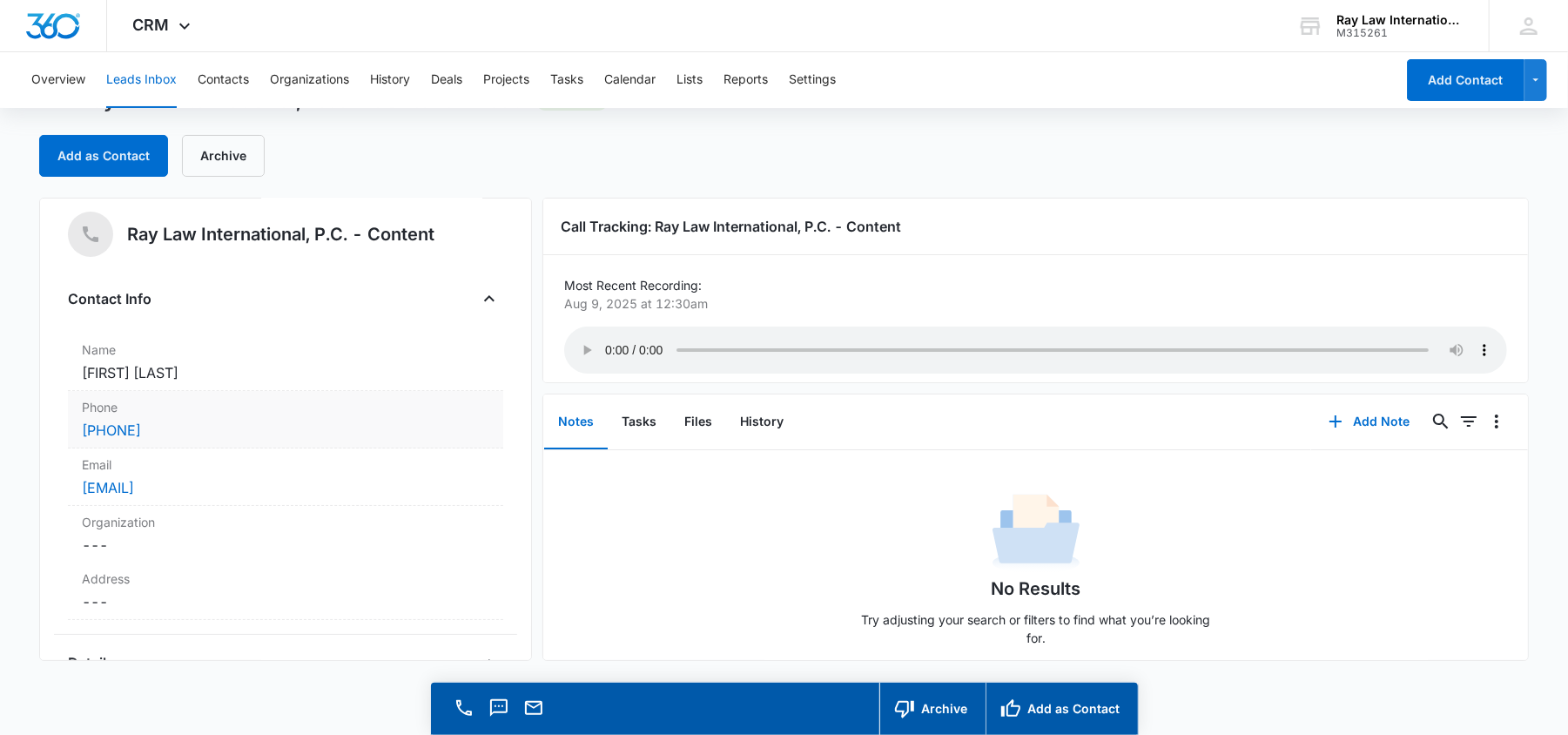 scroll, scrollTop: 0, scrollLeft: 0, axis: both 